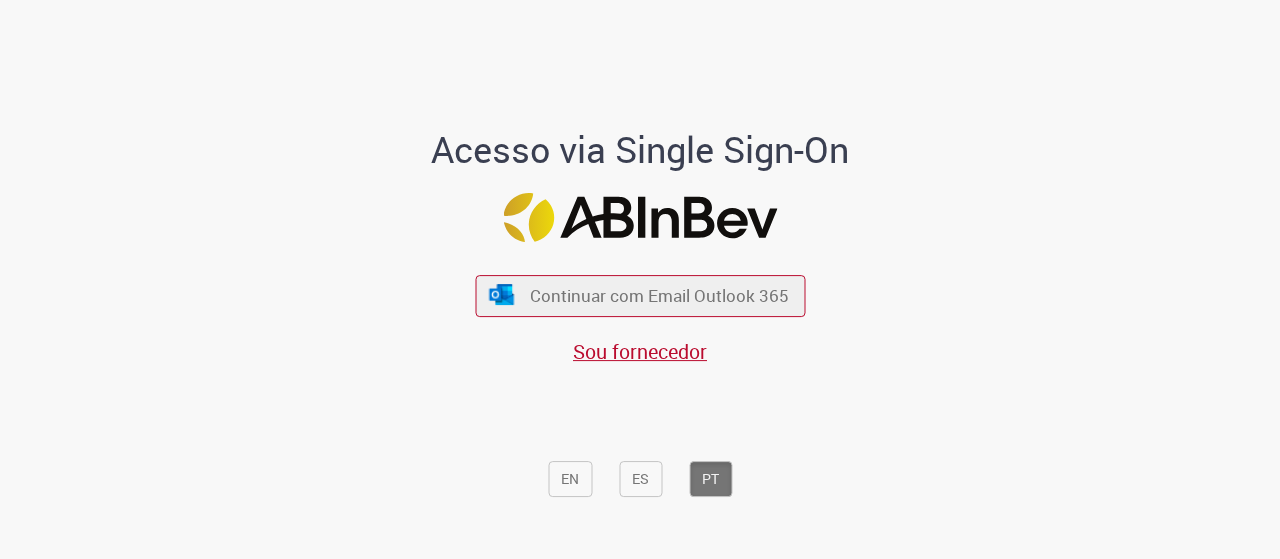 scroll, scrollTop: 0, scrollLeft: 0, axis: both 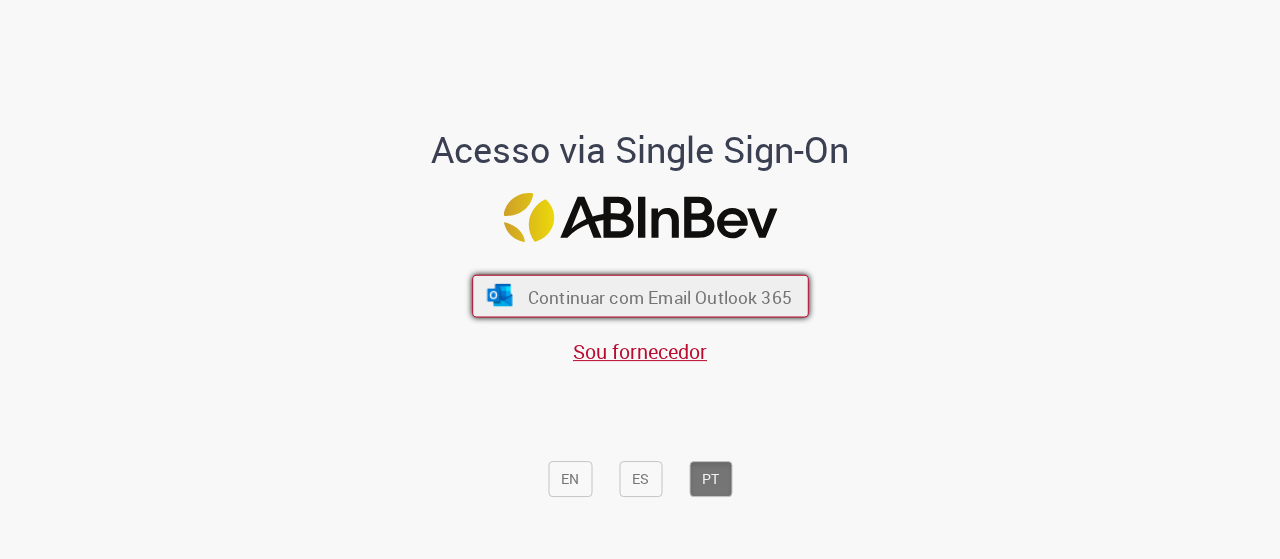 click on "Continuar com Email Outlook 365" at bounding box center (659, 296) 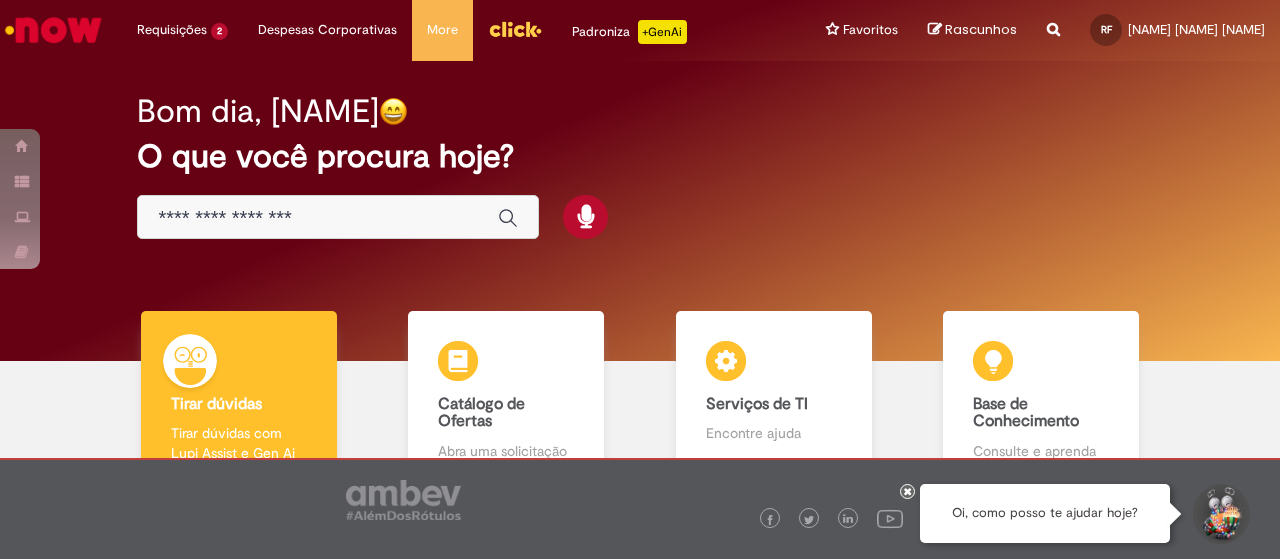 scroll, scrollTop: 0, scrollLeft: 0, axis: both 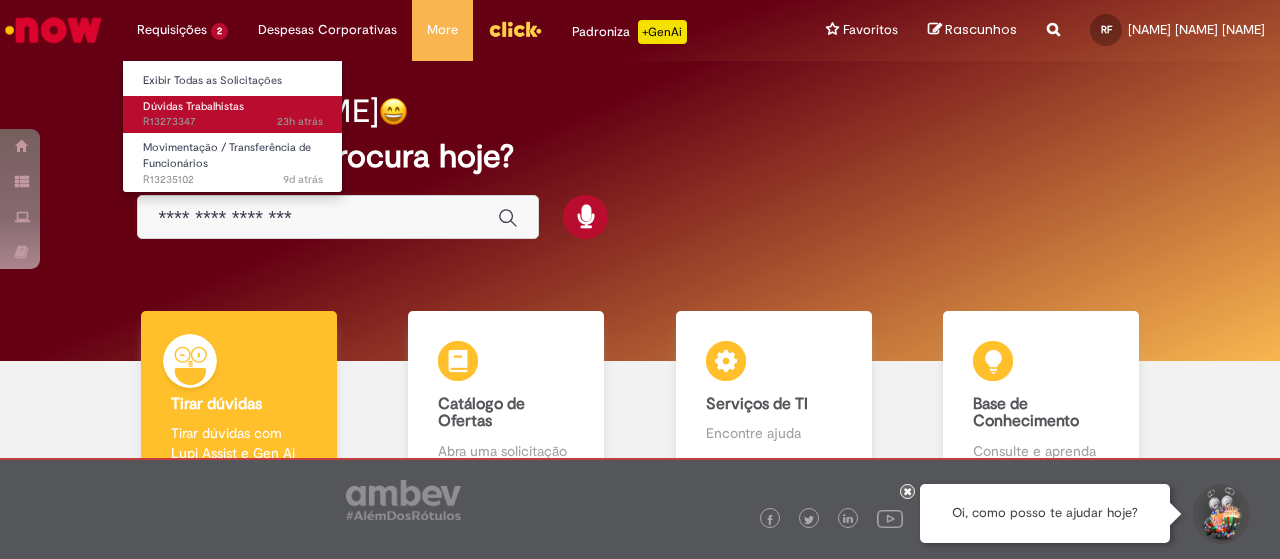 click on "23h atrás 23 horas atrás  R13273347" at bounding box center (233, 122) 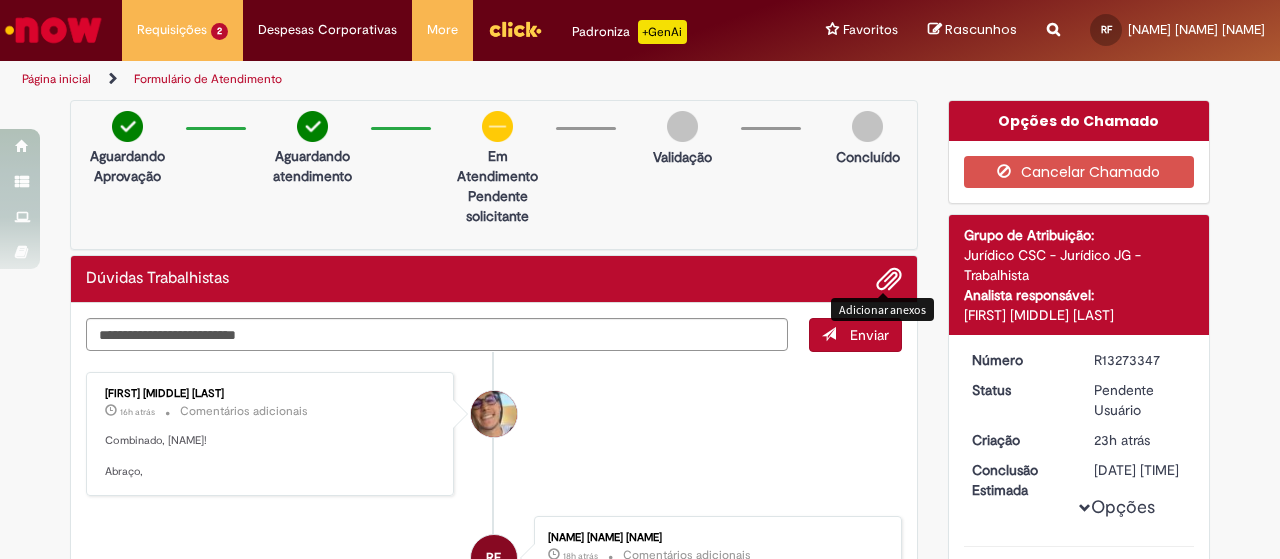 click at bounding box center (889, 280) 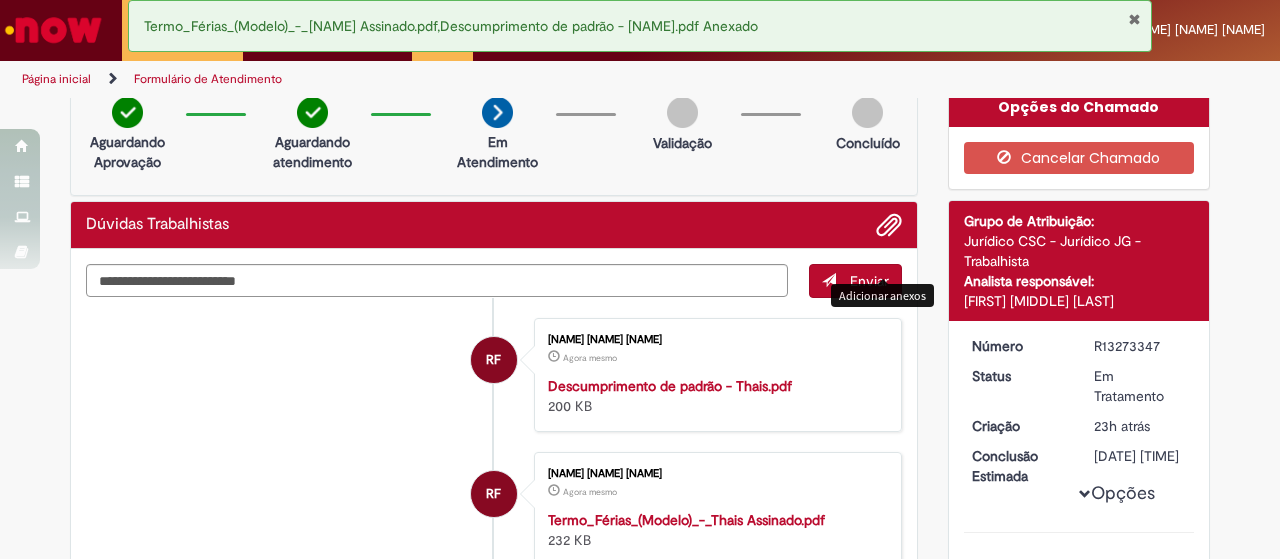 scroll, scrollTop: 0, scrollLeft: 0, axis: both 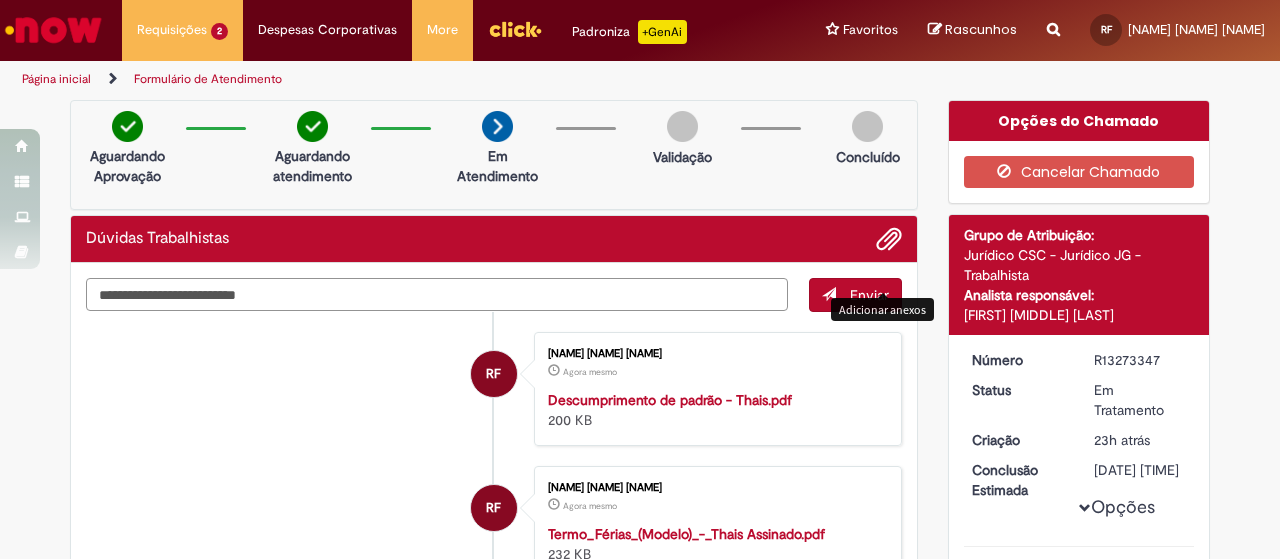 click at bounding box center [437, 294] 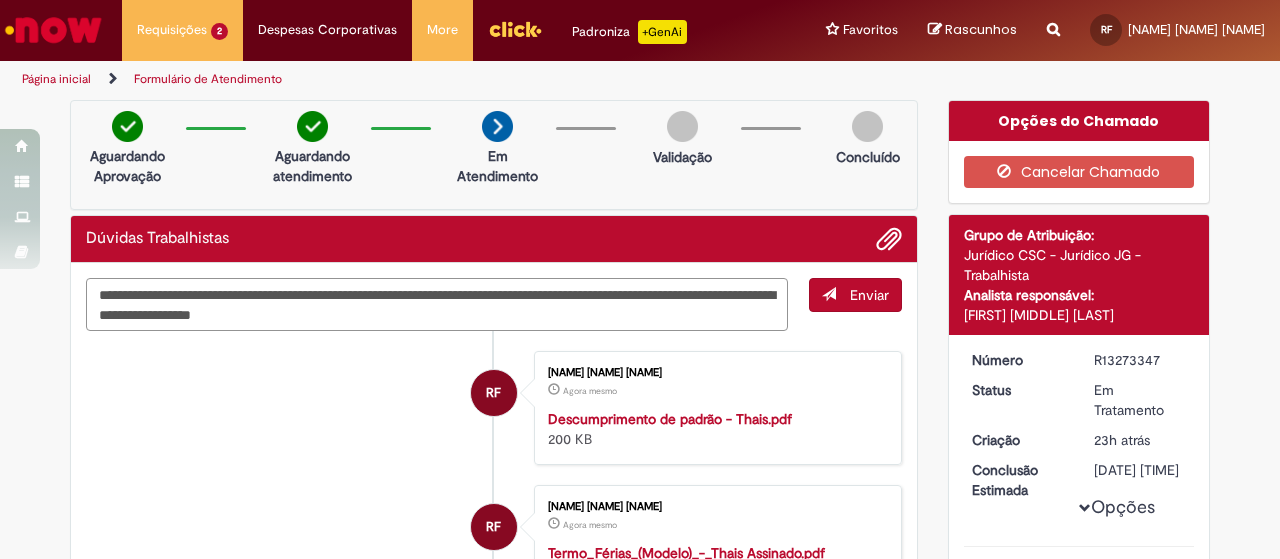 click on "**********" at bounding box center [437, 304] 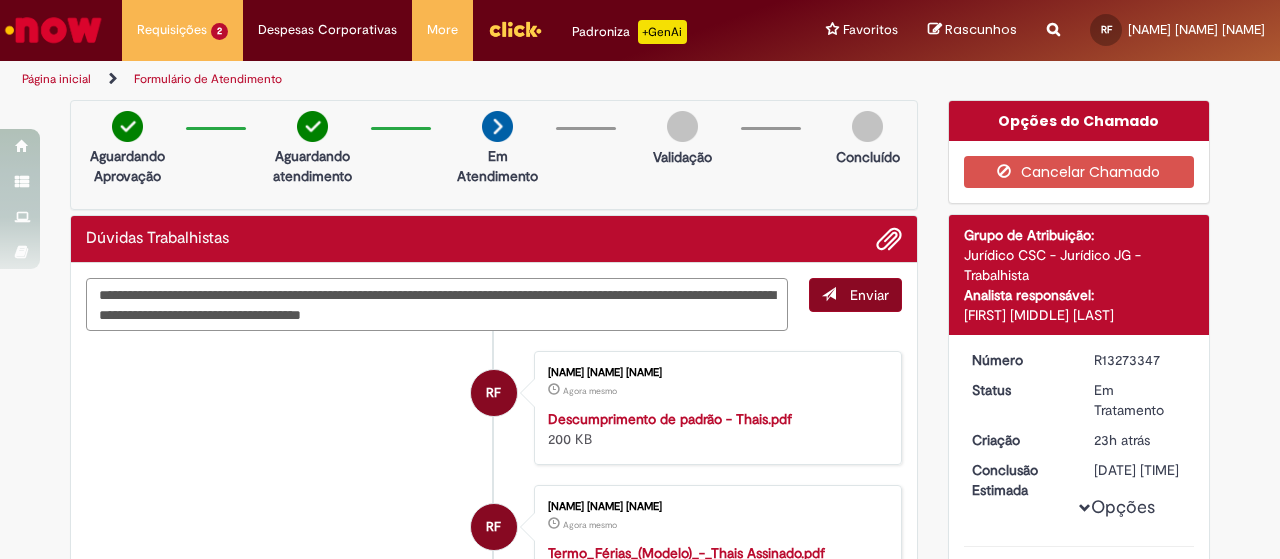 type on "**********" 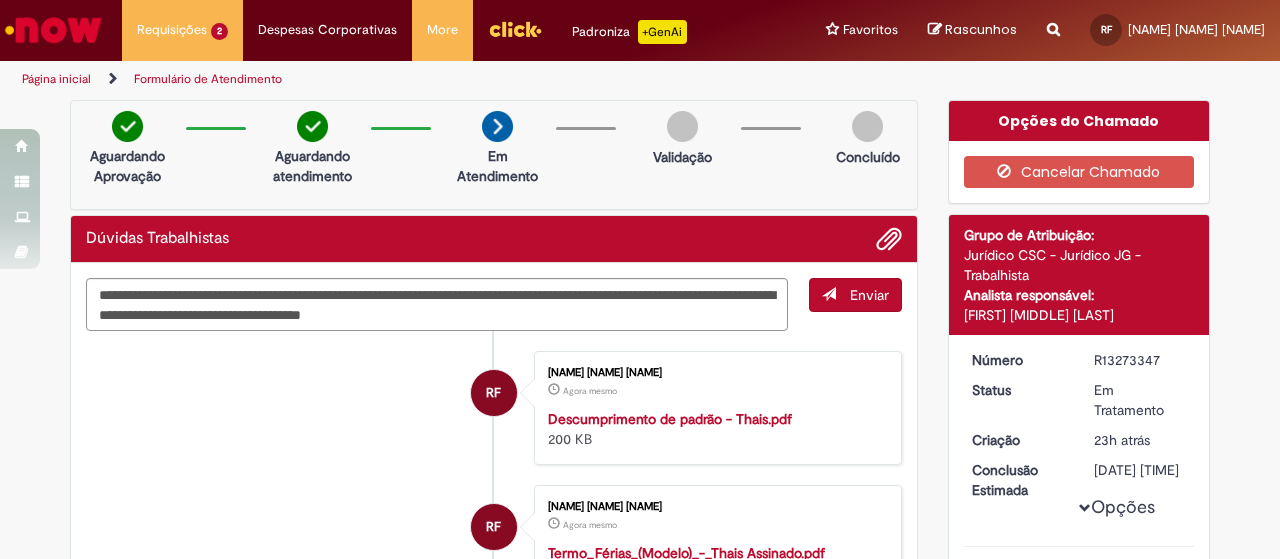 click on "Enviar" at bounding box center (855, 295) 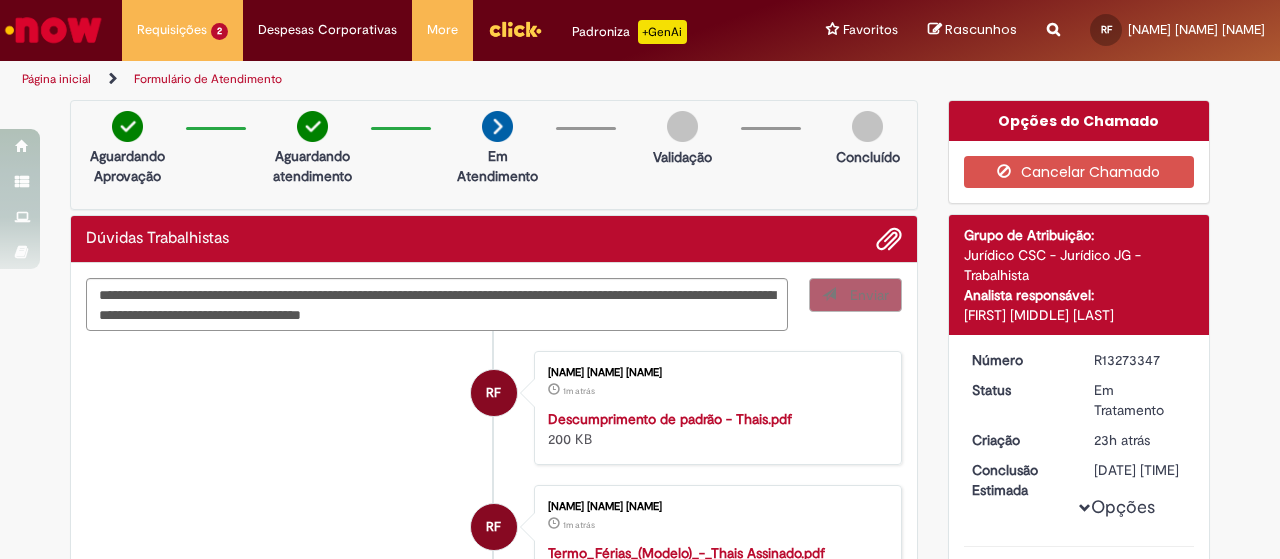 type 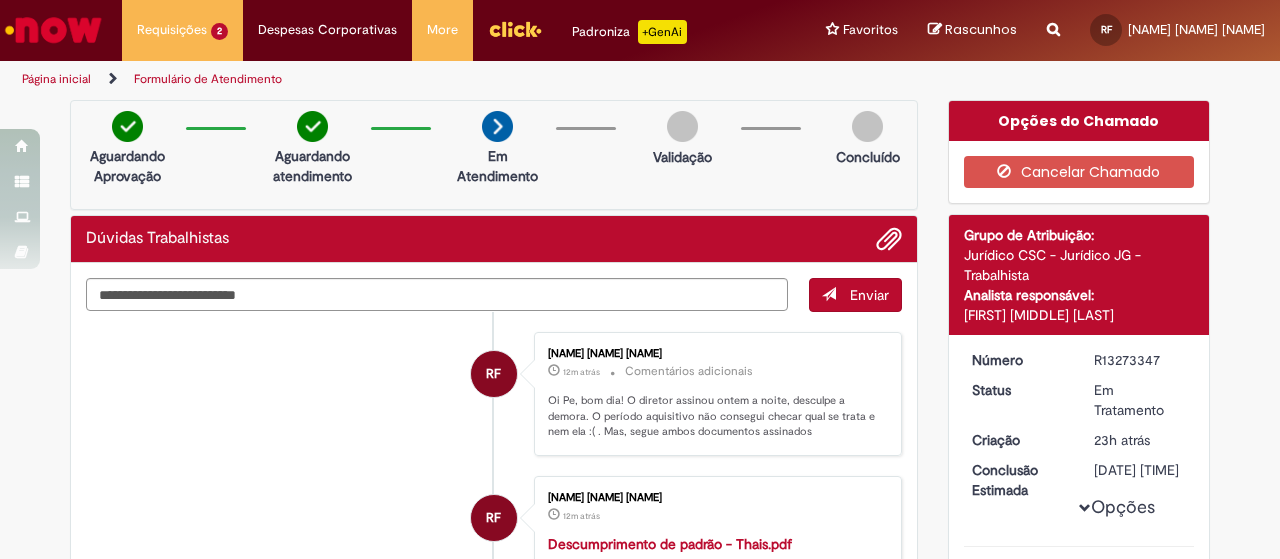 click at bounding box center [53, 30] 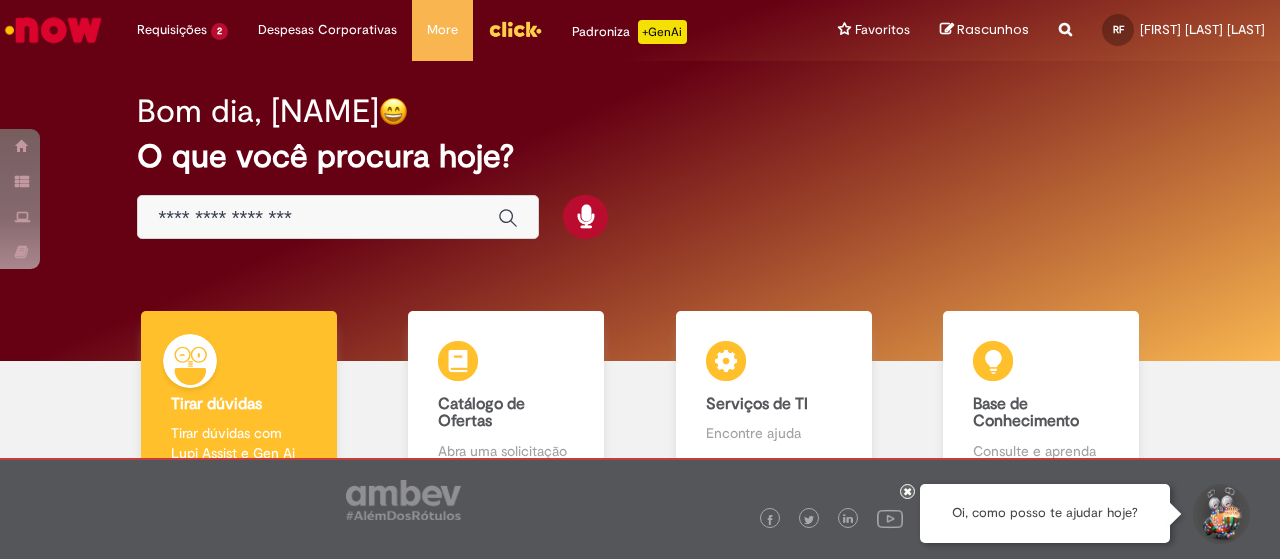 scroll, scrollTop: 0, scrollLeft: 0, axis: both 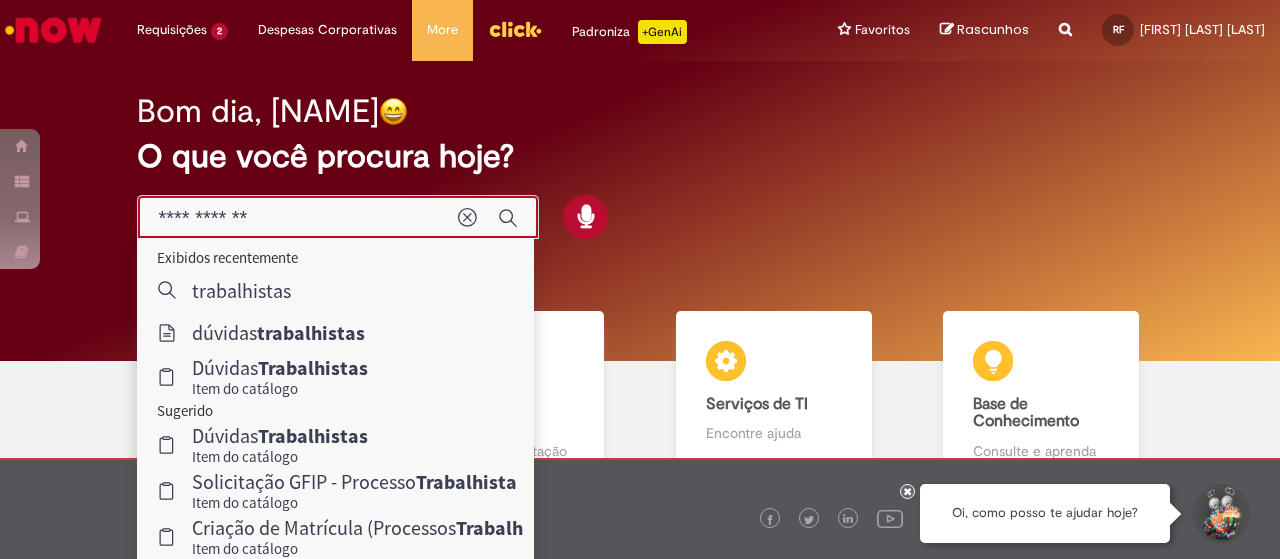 type on "**********" 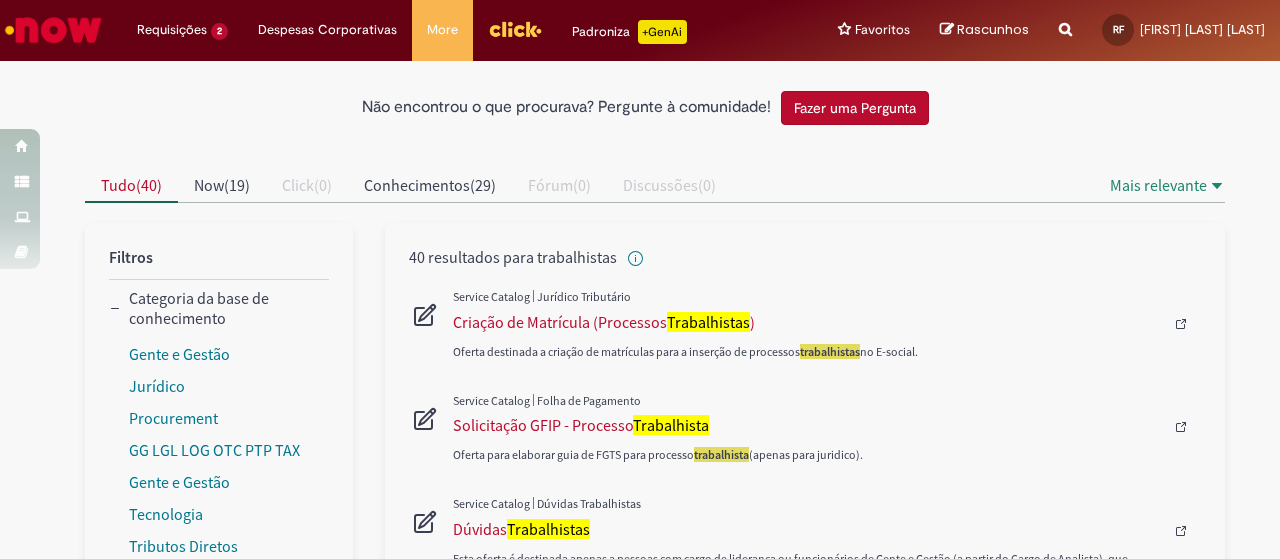 scroll, scrollTop: 300, scrollLeft: 0, axis: vertical 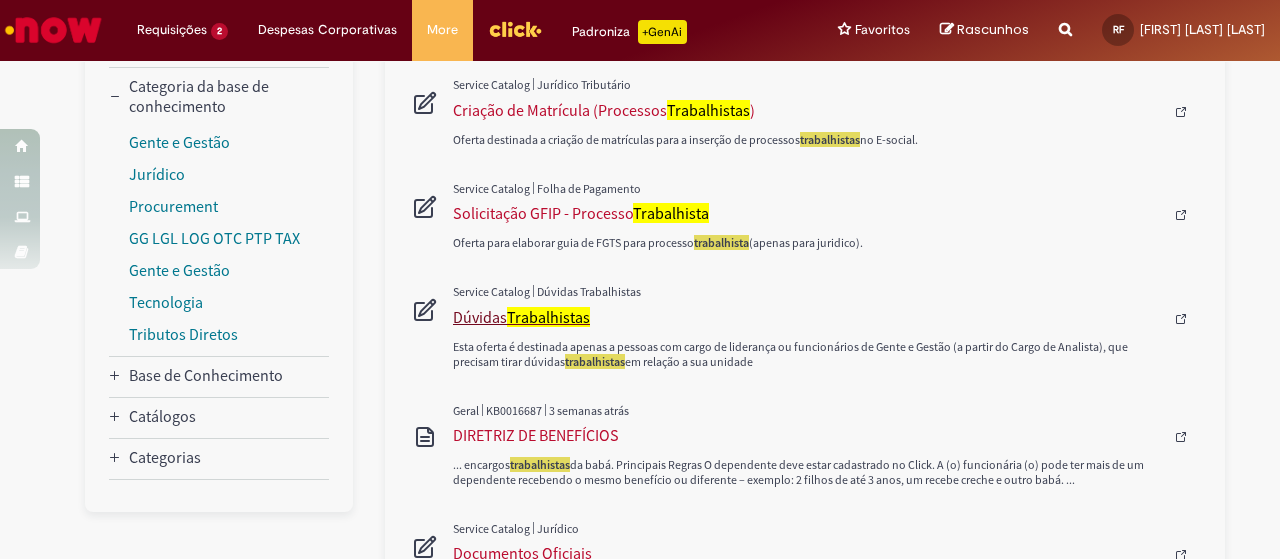 click on "Trabalhistas" at bounding box center [548, 317] 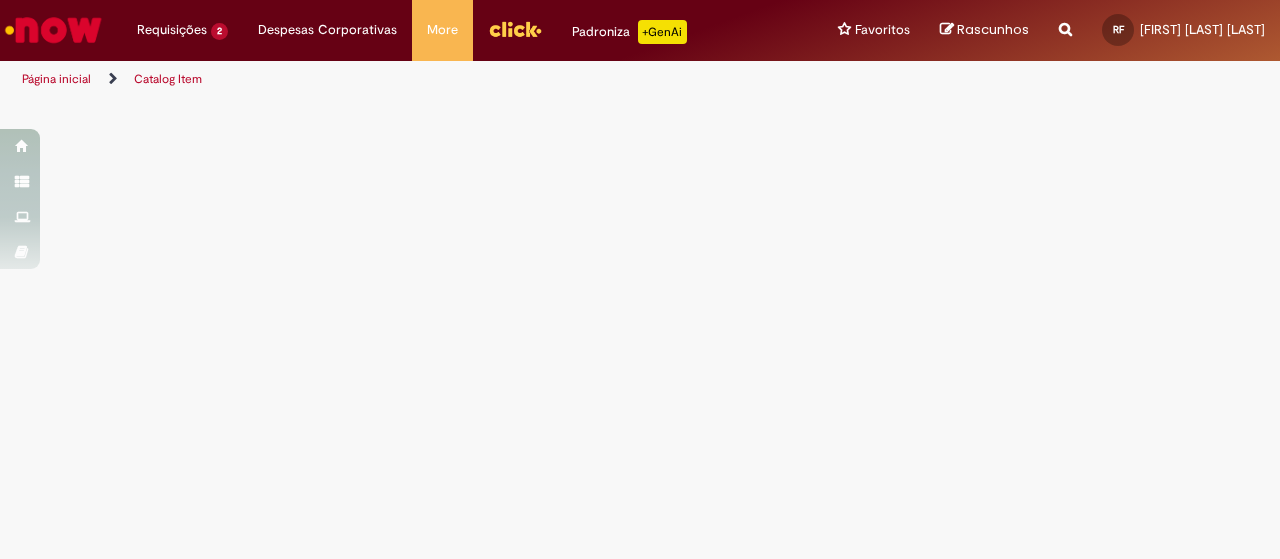 scroll, scrollTop: 0, scrollLeft: 0, axis: both 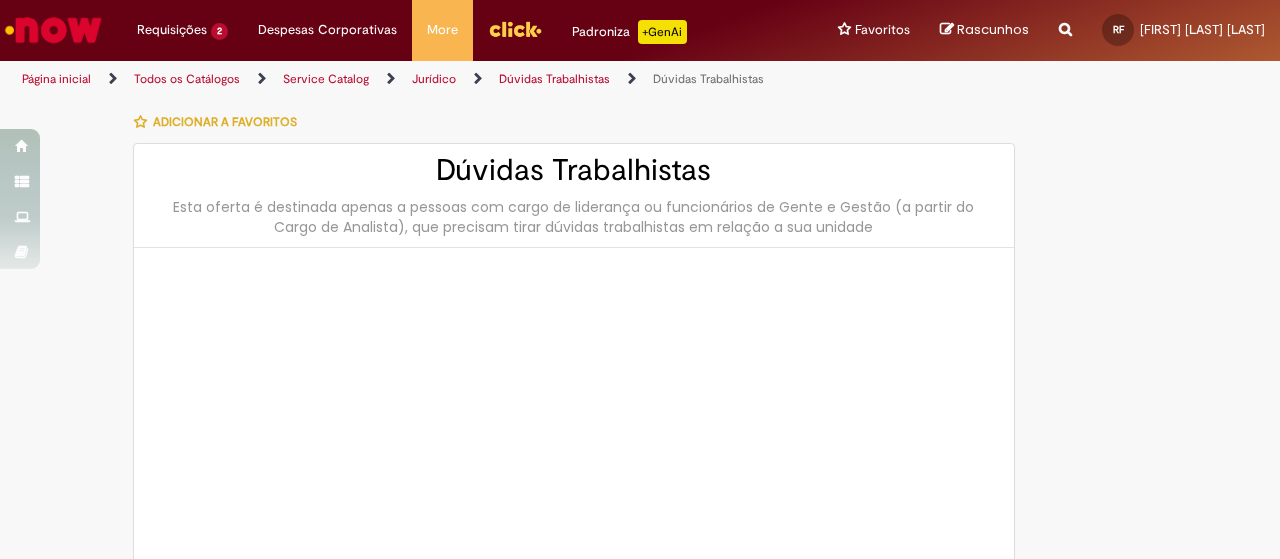 type on "********" 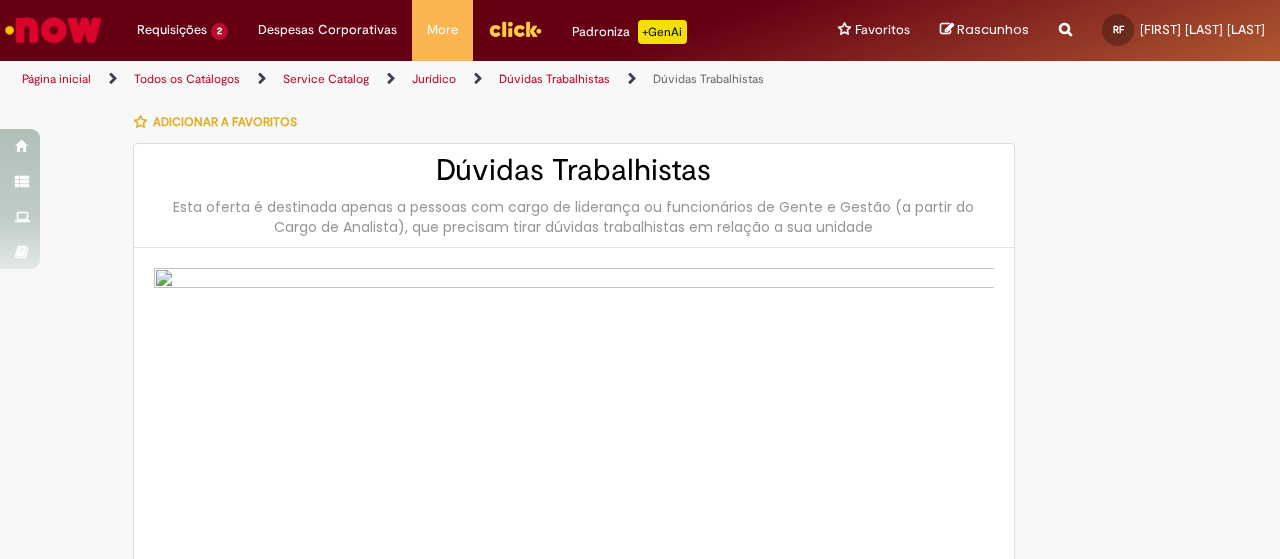 type on "**********" 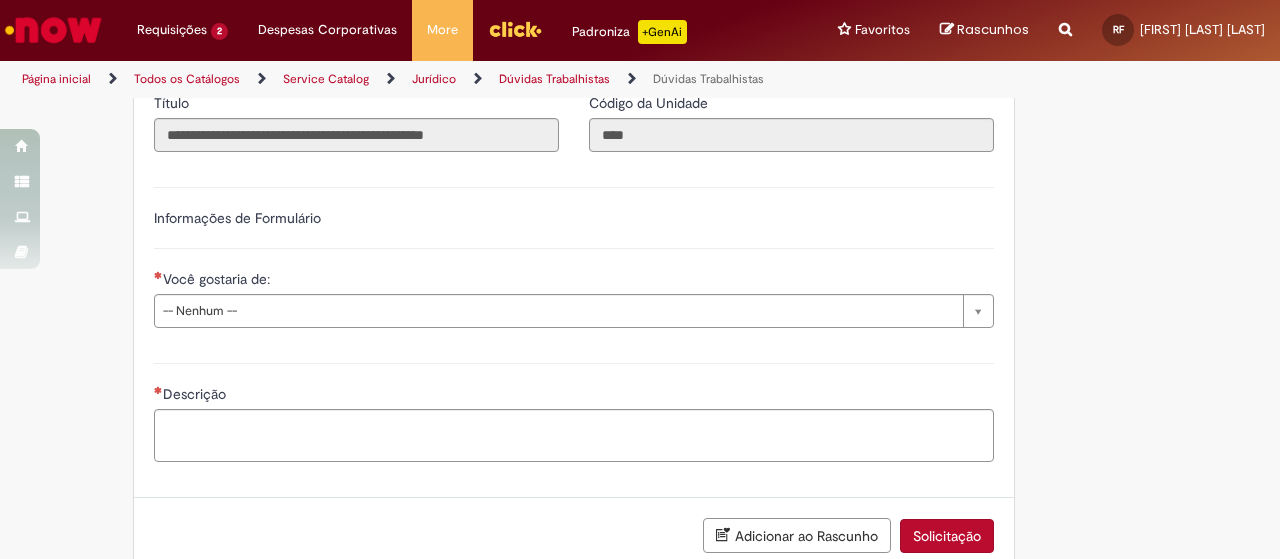 scroll, scrollTop: 1100, scrollLeft: 0, axis: vertical 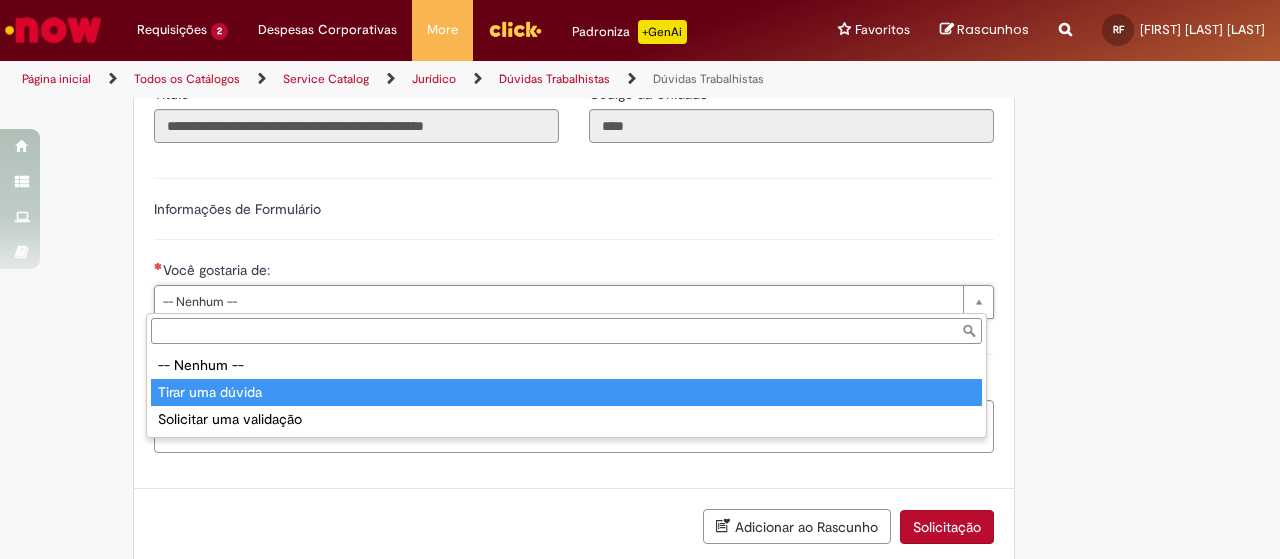 type on "**********" 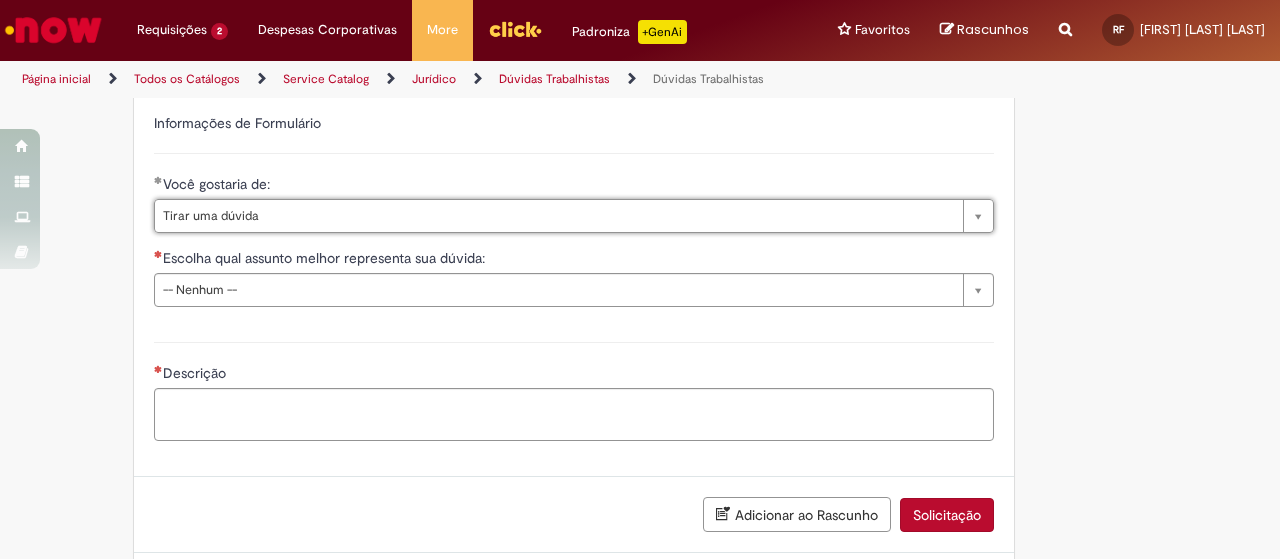 scroll, scrollTop: 1200, scrollLeft: 0, axis: vertical 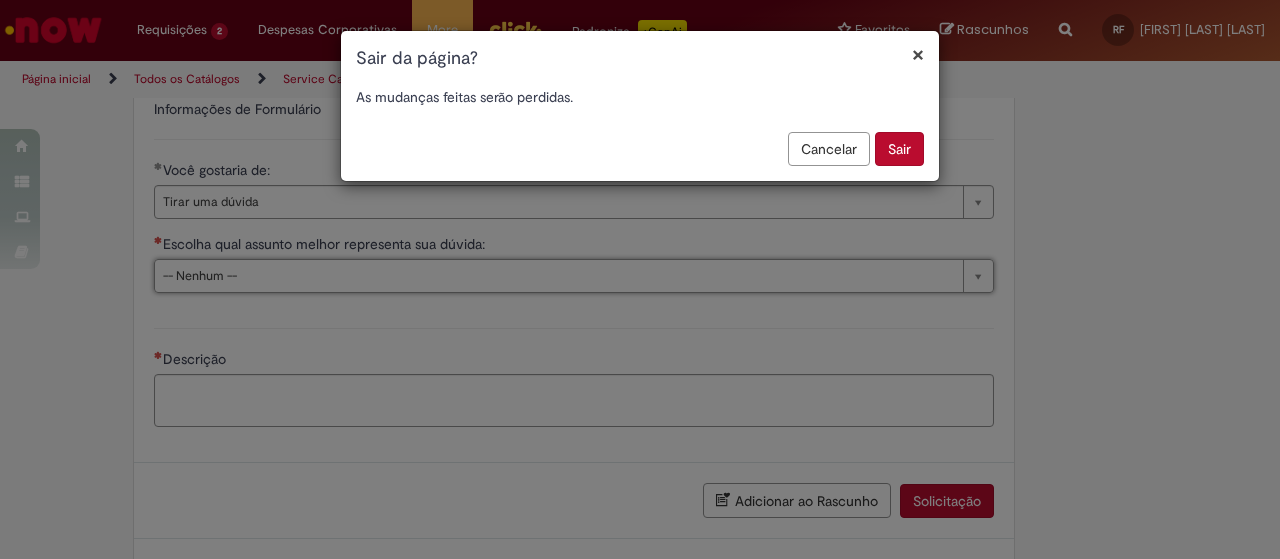 click on "Sair" at bounding box center [899, 149] 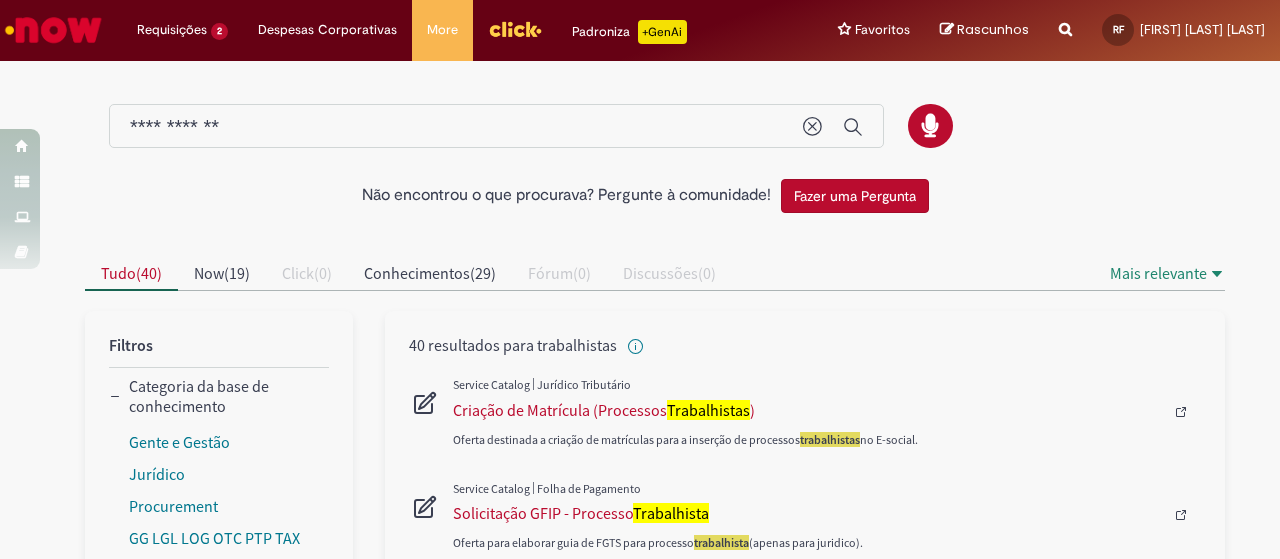 scroll, scrollTop: 0, scrollLeft: 0, axis: both 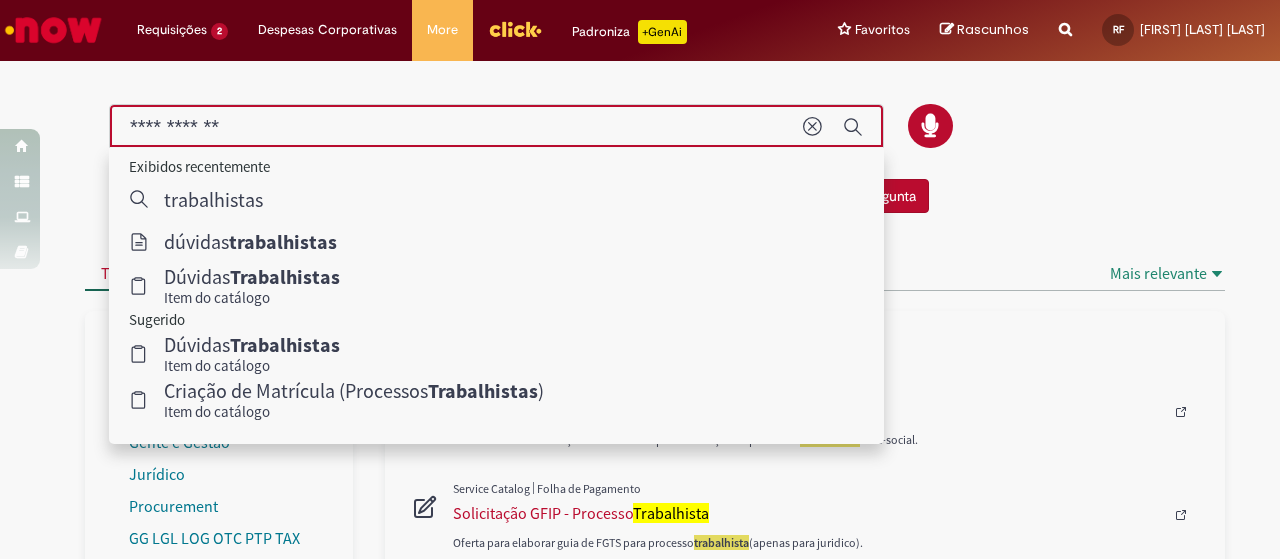 drag, startPoint x: 232, startPoint y: 125, endPoint x: 37, endPoint y: 107, distance: 195.82901 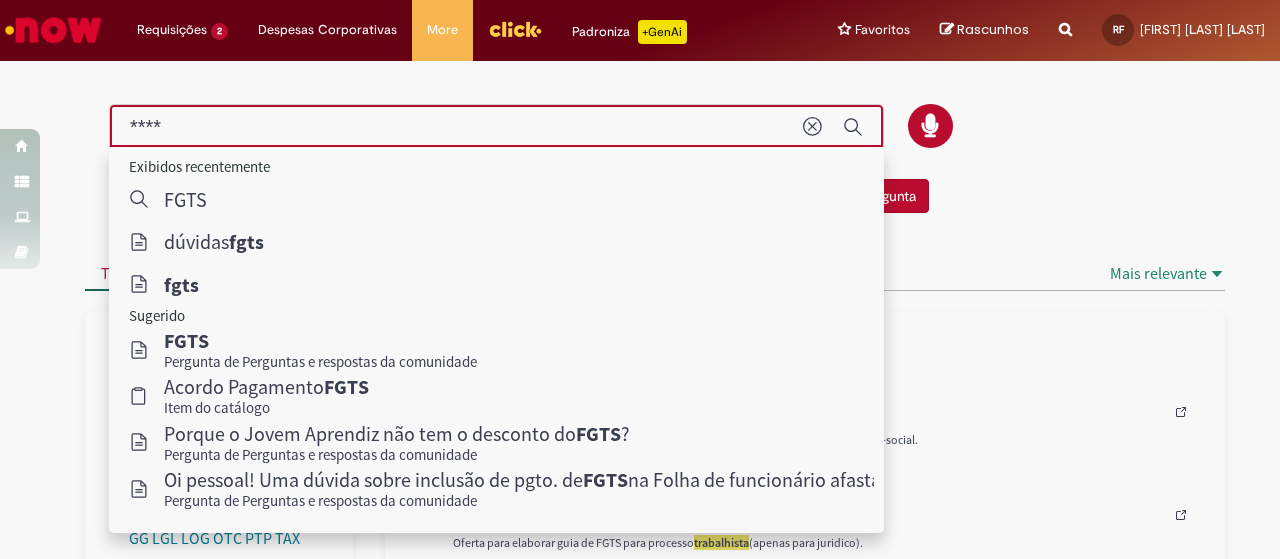 type on "****" 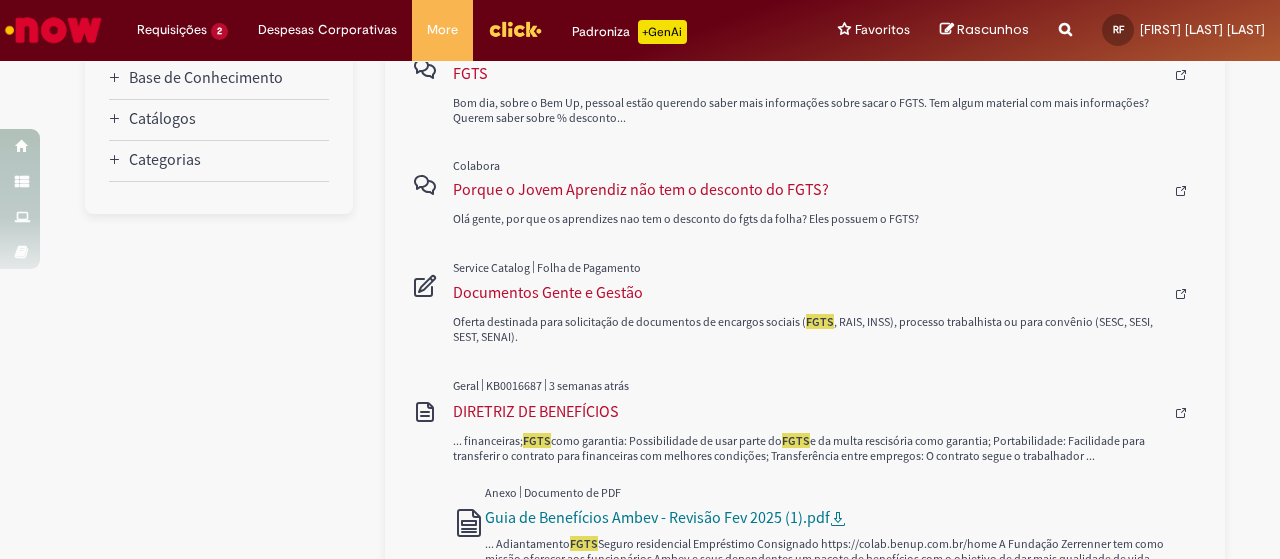 scroll, scrollTop: 500, scrollLeft: 0, axis: vertical 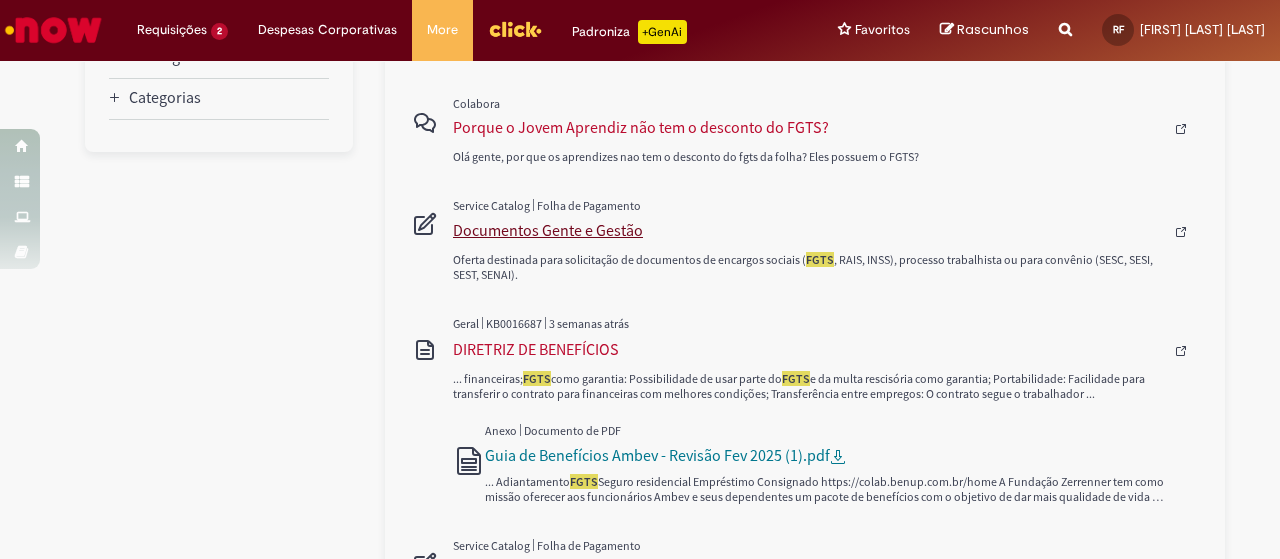 click on "Documentos Gente e Gestão" at bounding box center [808, 230] 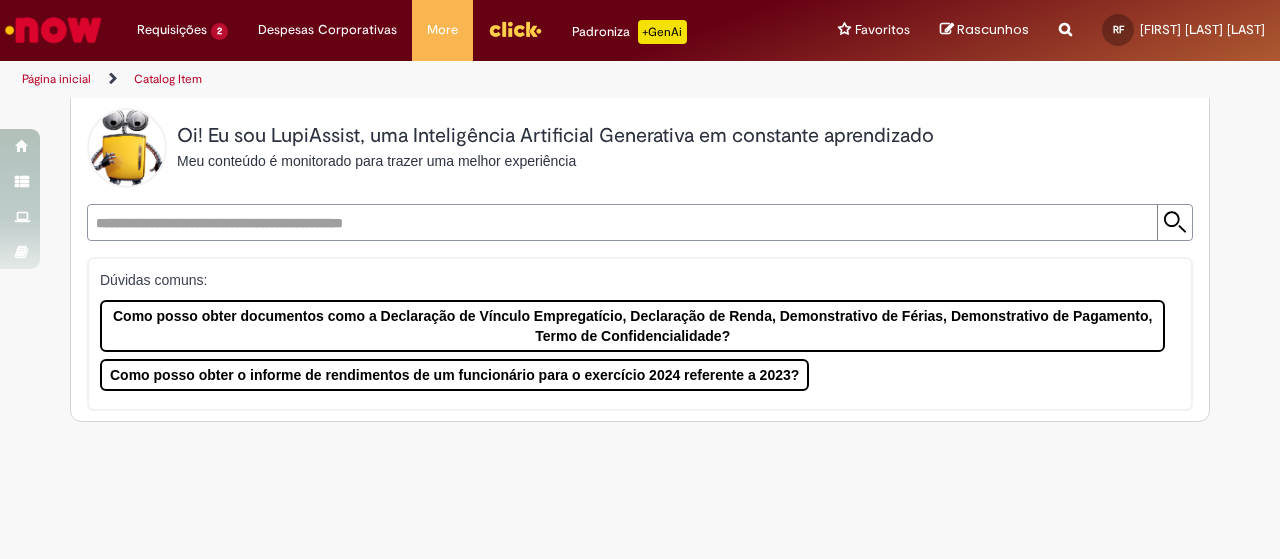 scroll, scrollTop: 0, scrollLeft: 0, axis: both 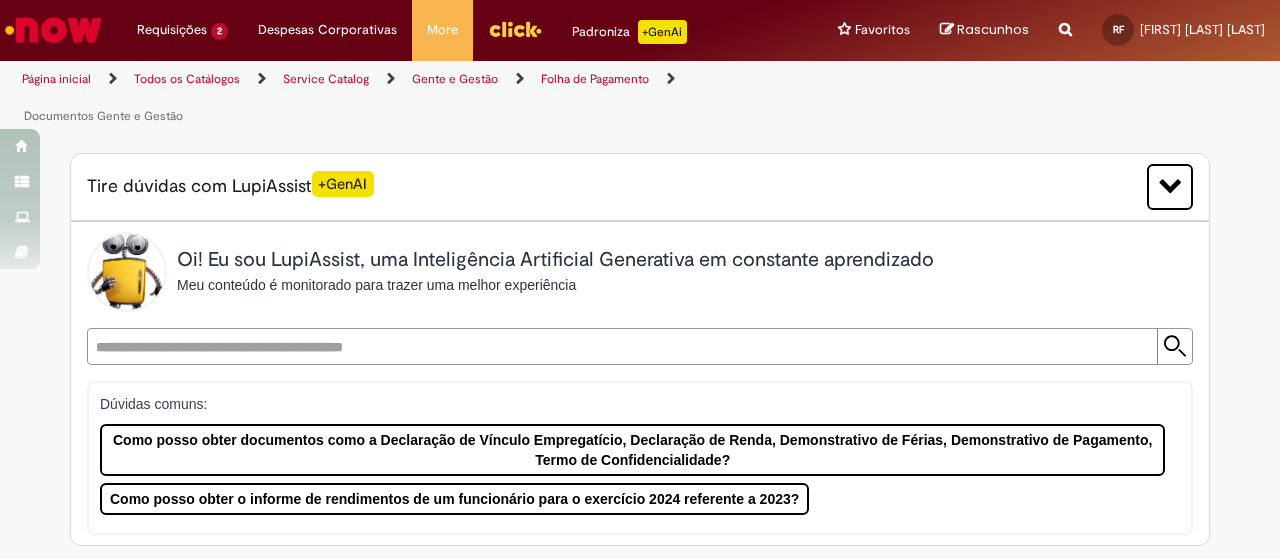 type on "********" 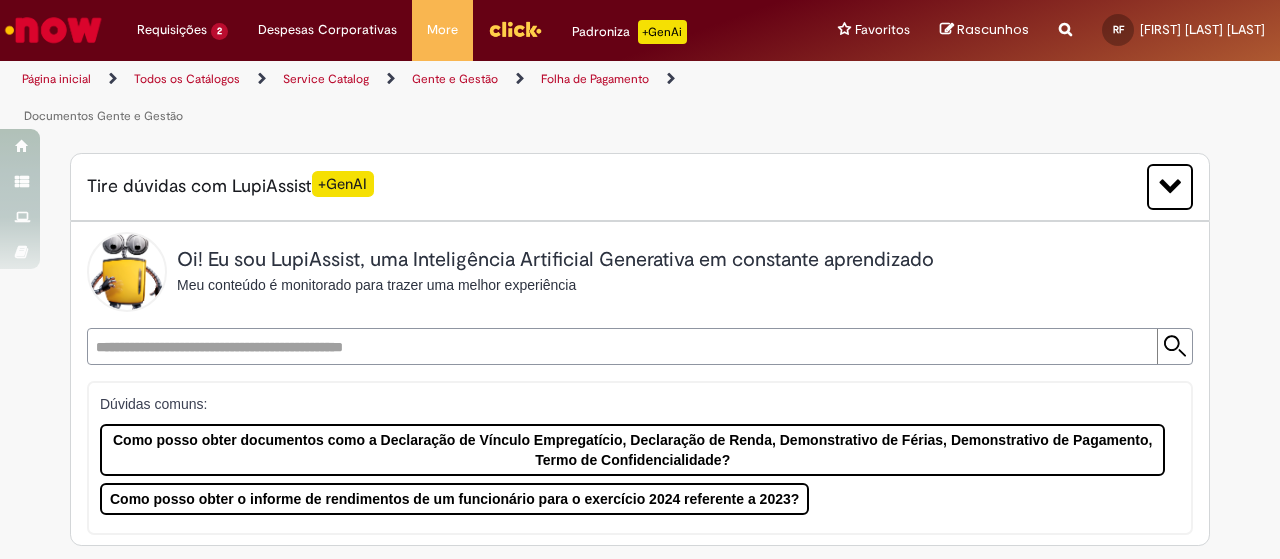 type on "**********" 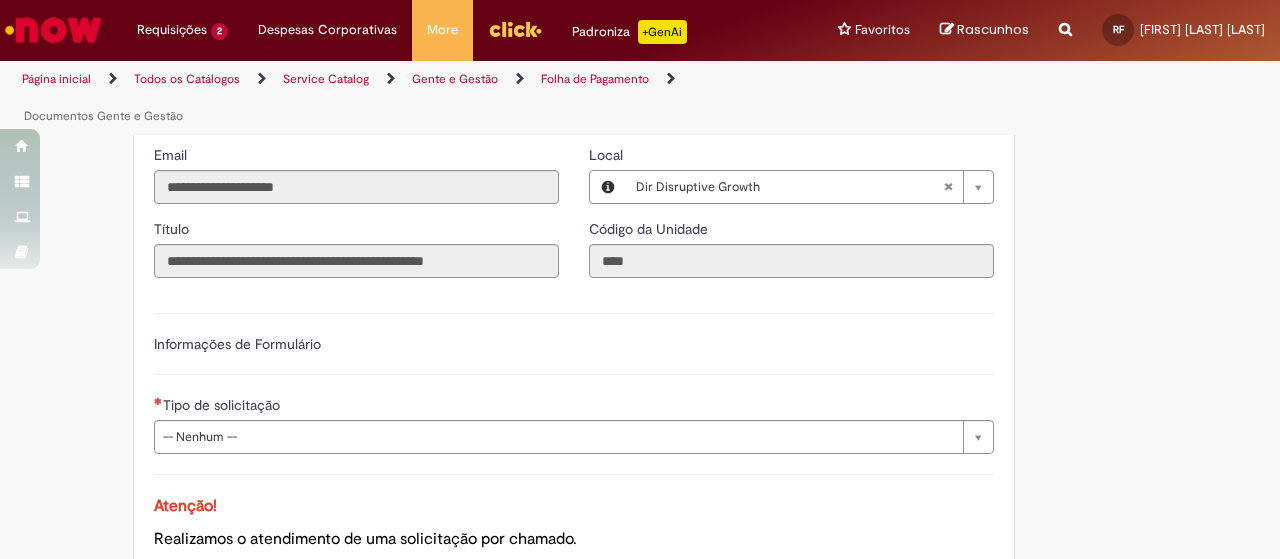 scroll, scrollTop: 1300, scrollLeft: 0, axis: vertical 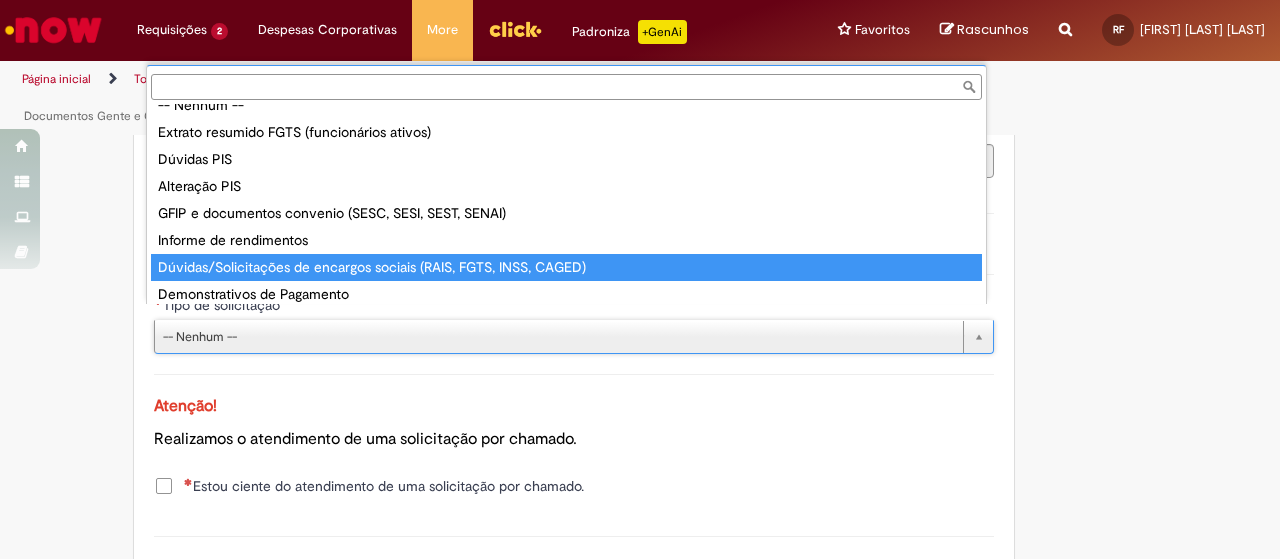 type on "**********" 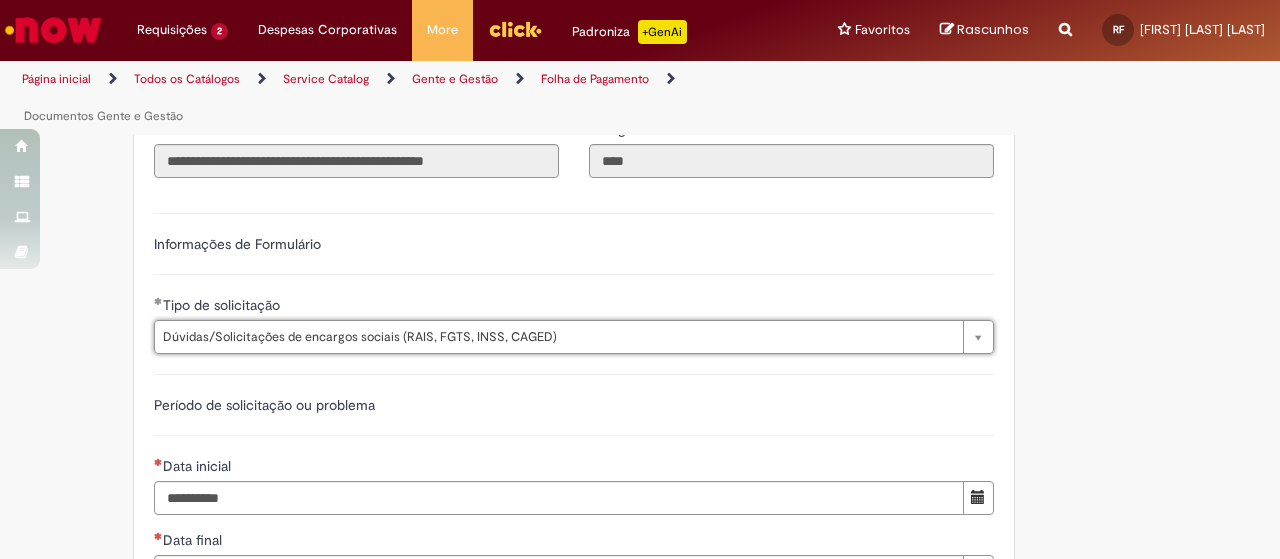 click on "**********" at bounding box center (574, 459) 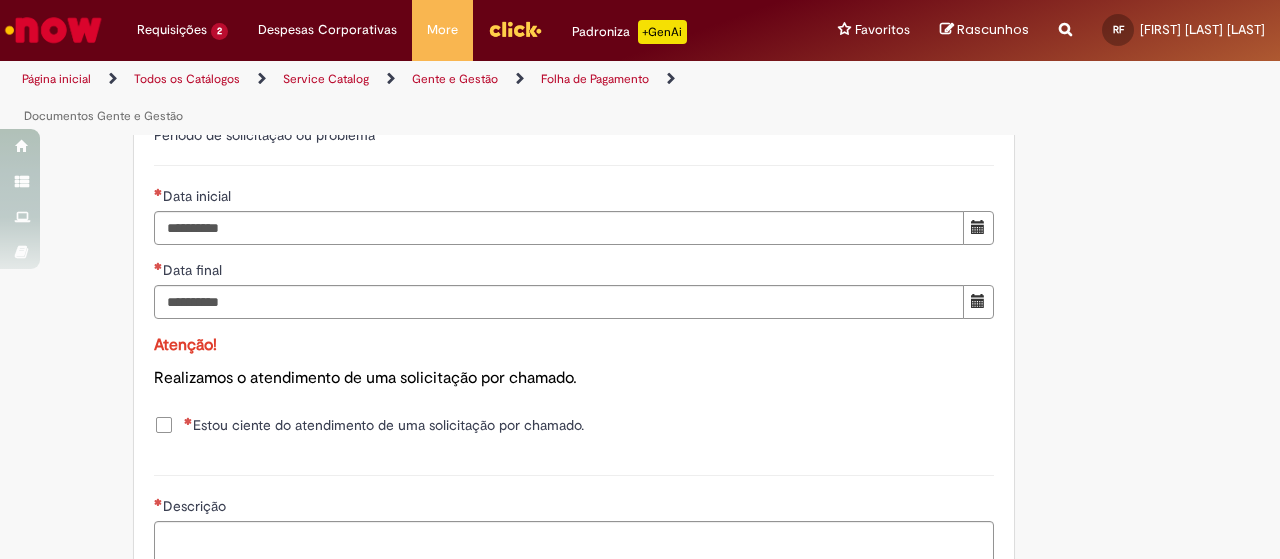 scroll, scrollTop: 1600, scrollLeft: 0, axis: vertical 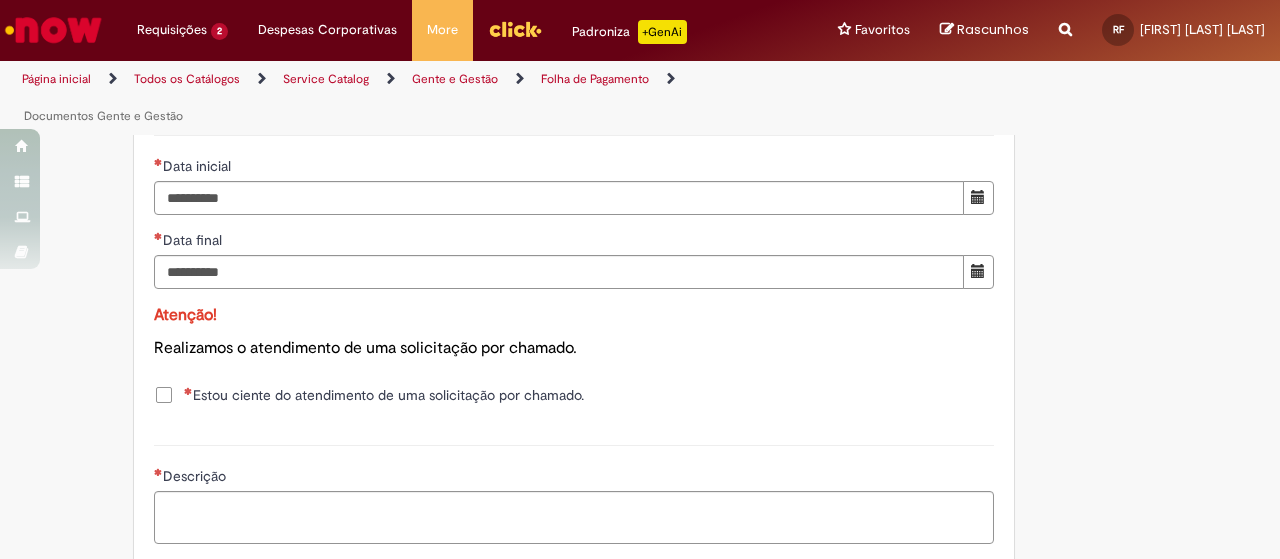 click on "Estou ciente do atendimento de uma solicitação por chamado." at bounding box center [384, 395] 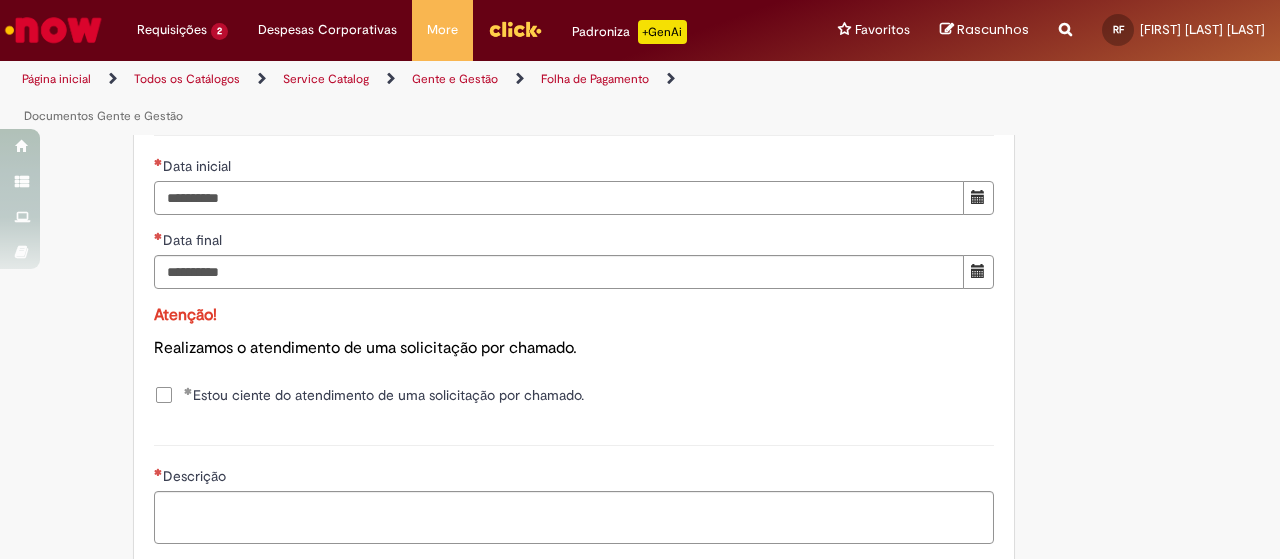 click on "Data inicial" at bounding box center (559, 198) 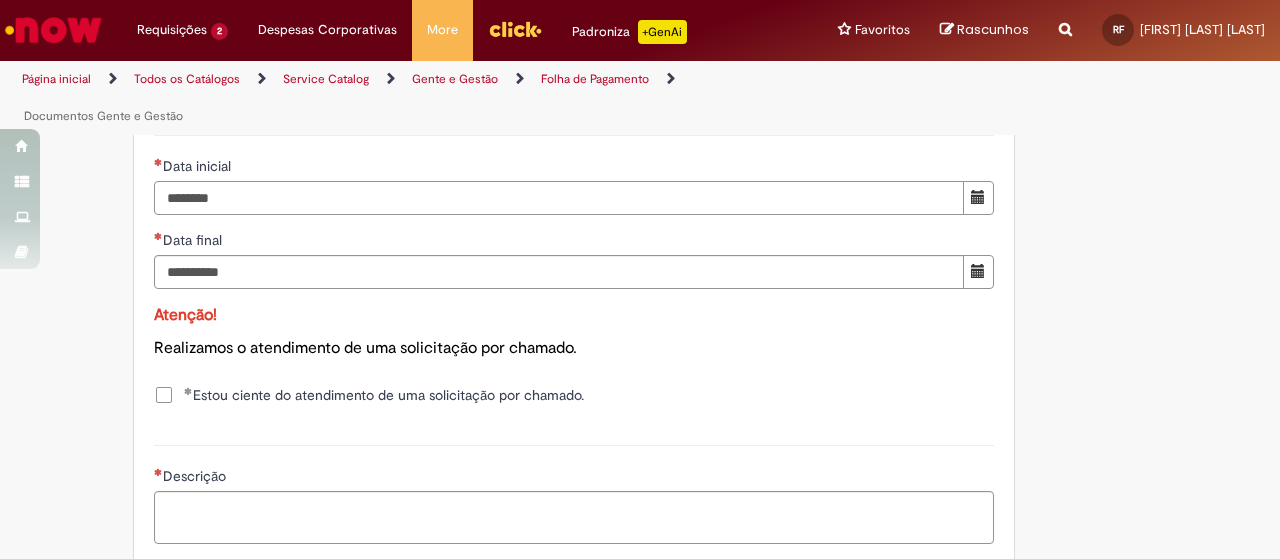 type on "********" 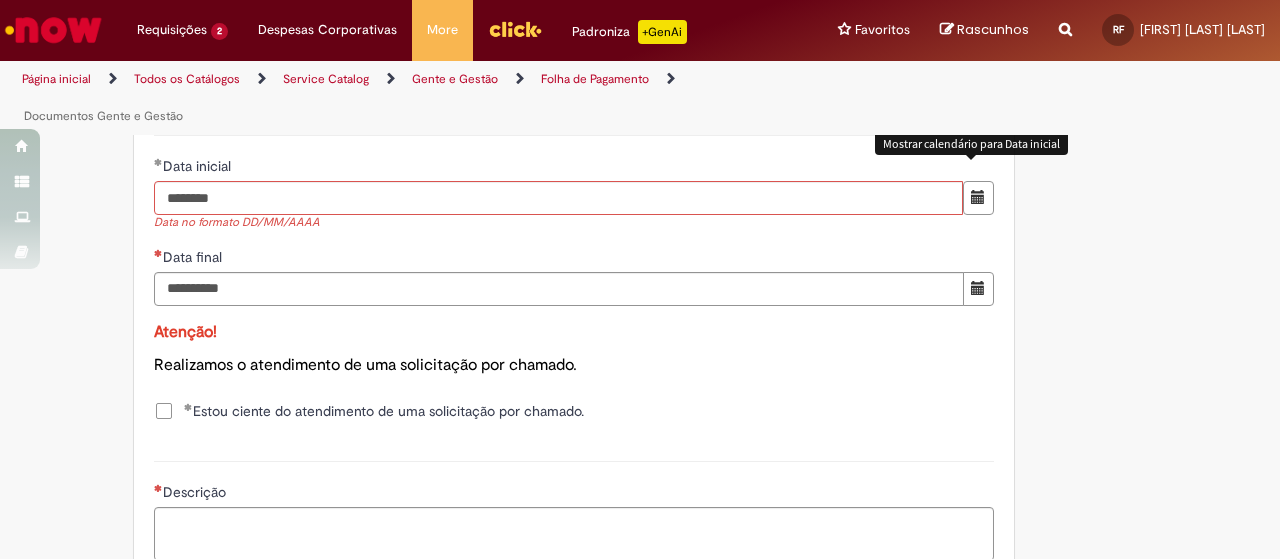 type 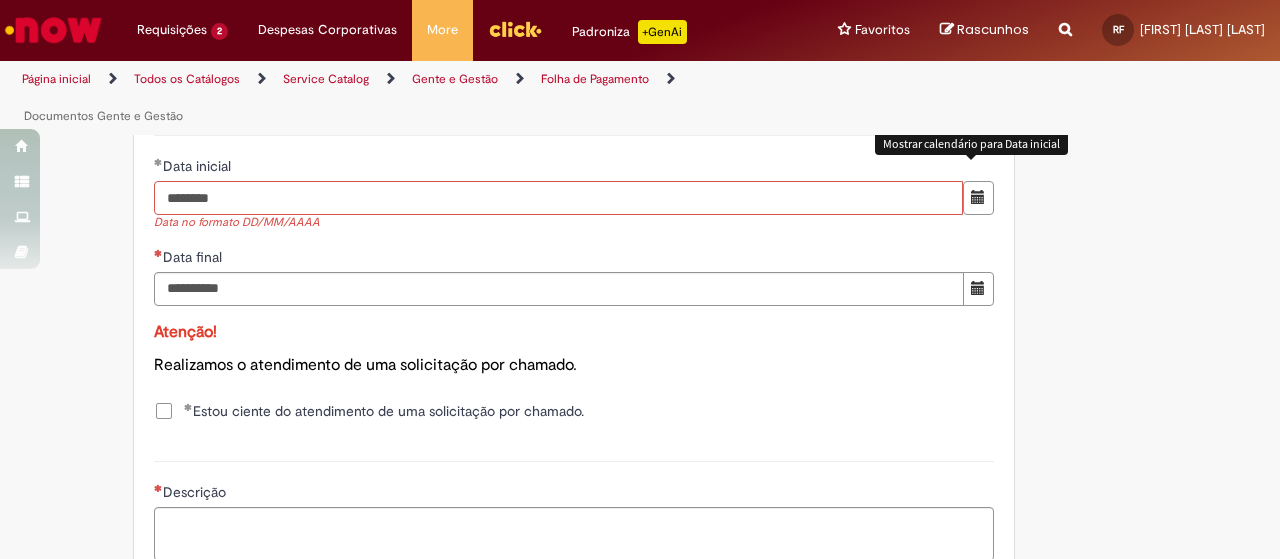 click on "********" at bounding box center (558, 198) 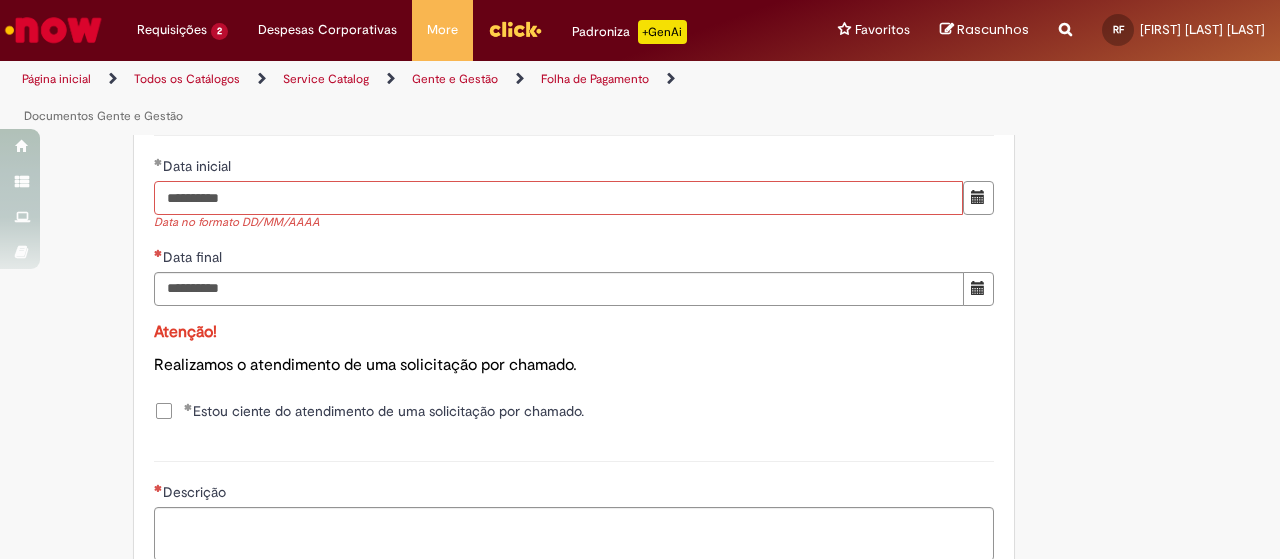type on "**********" 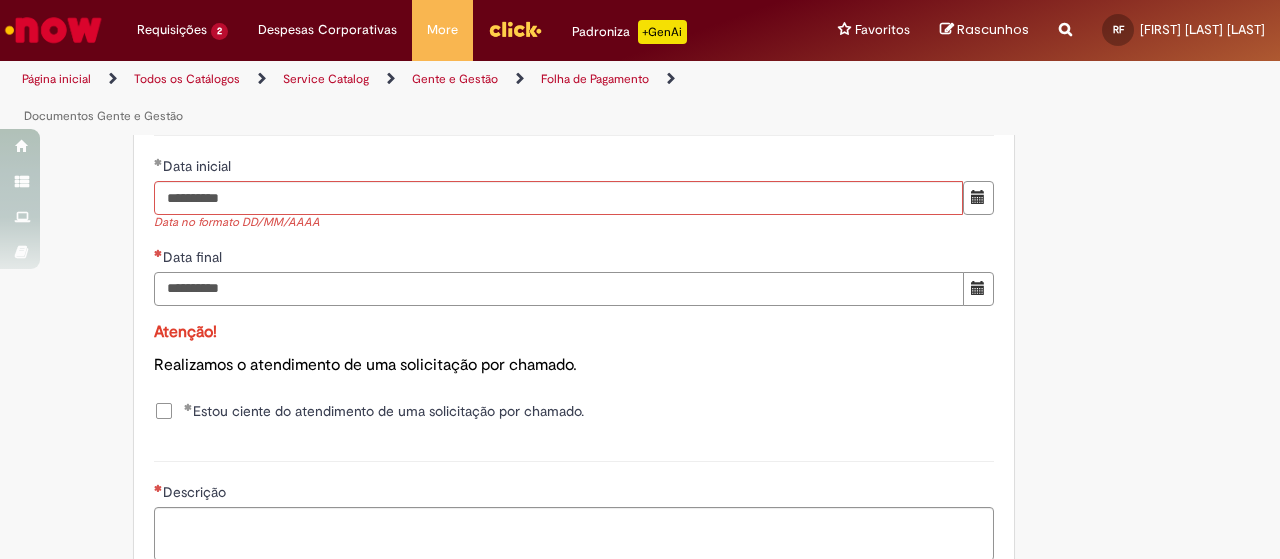 click on "Data final" at bounding box center [559, 289] 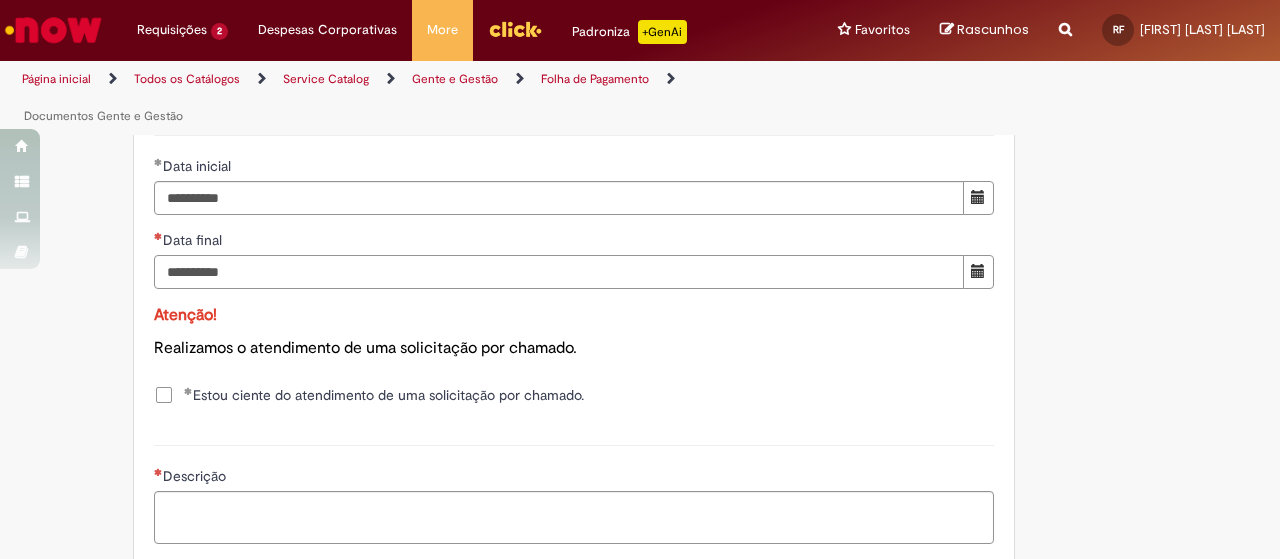type on "**********" 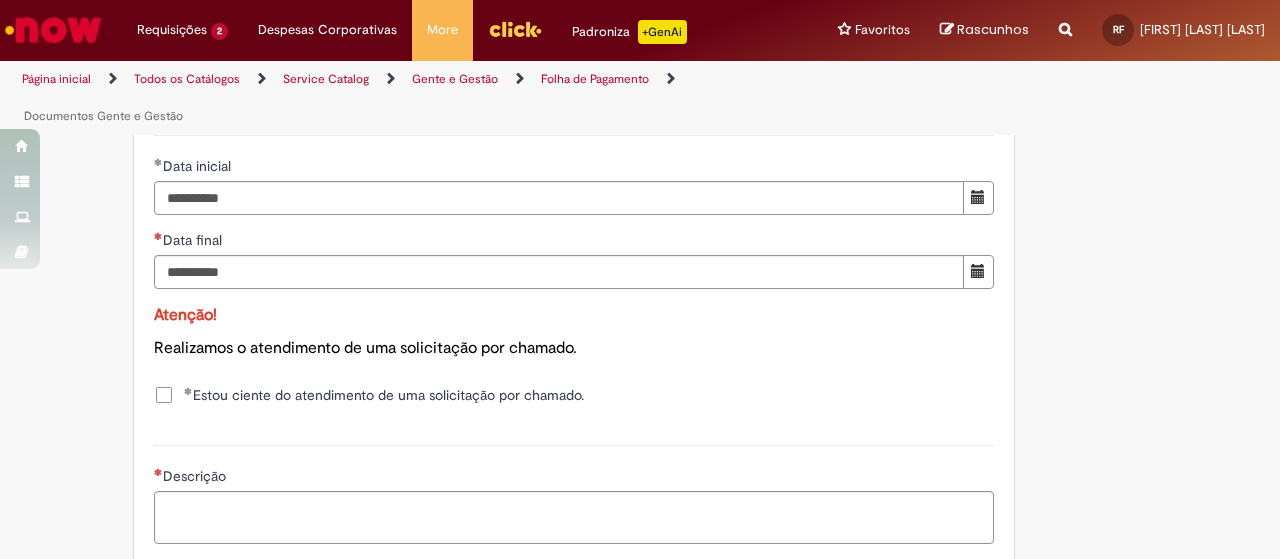click on "Atenção!
Realizamos o atendimento de uma solicitação por chamado." at bounding box center (574, 337) 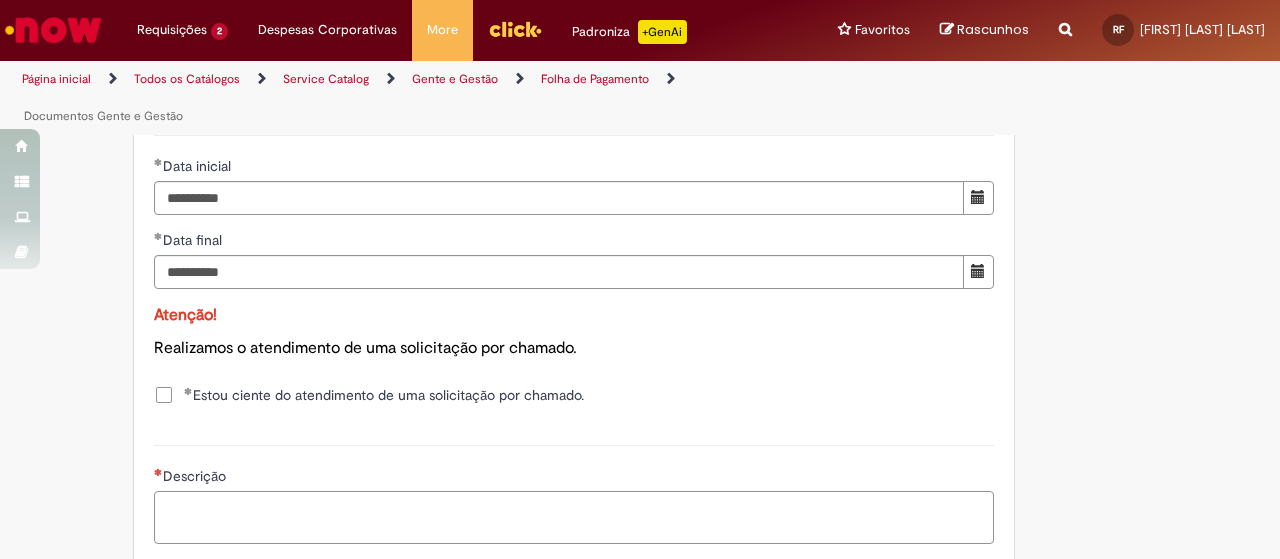 click on "Descrição" at bounding box center (574, 517) 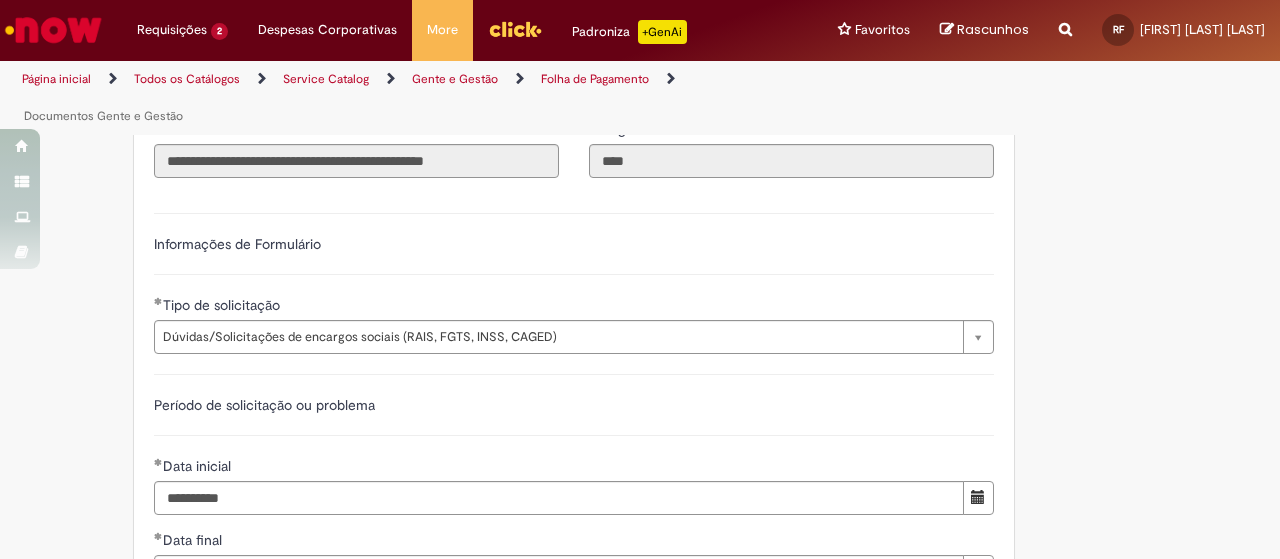 scroll, scrollTop: 1300, scrollLeft: 0, axis: vertical 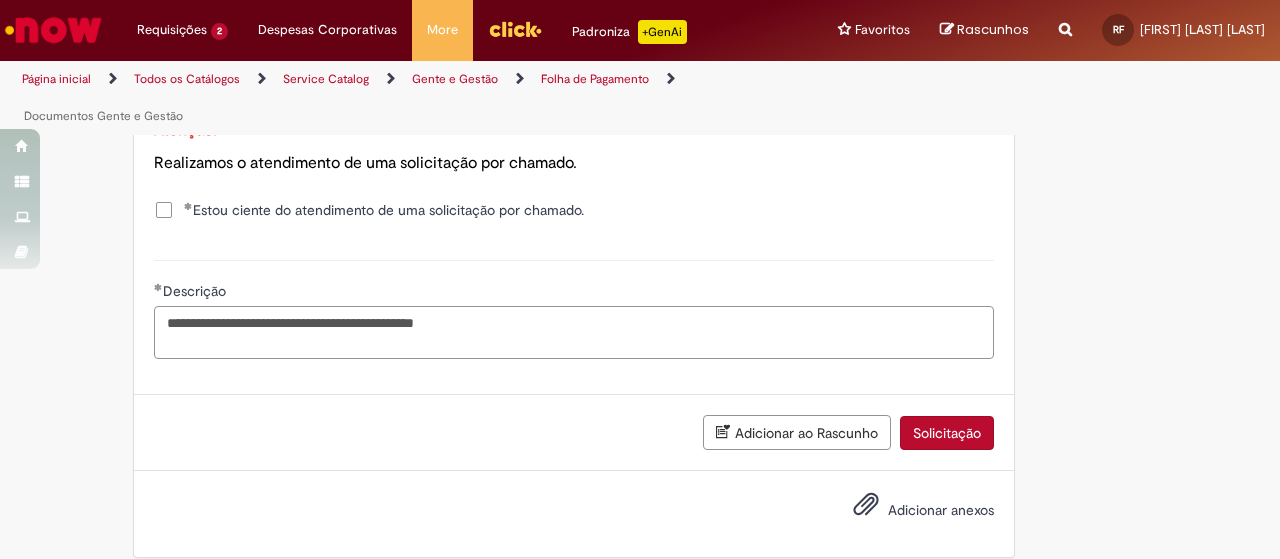 click on "**********" at bounding box center (574, 332) 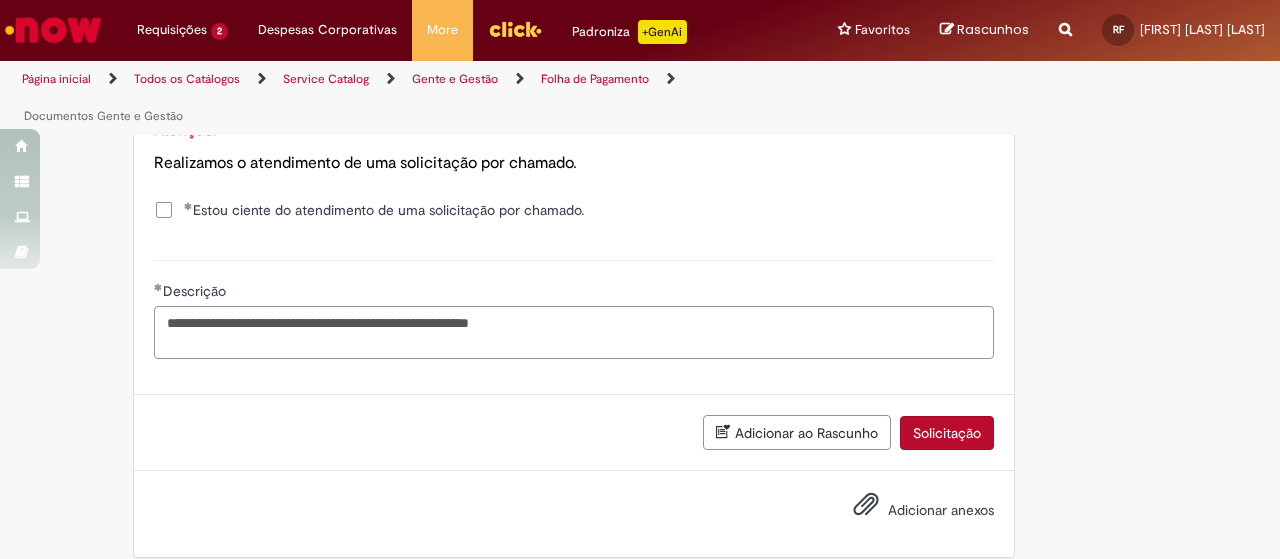 paste on "**********" 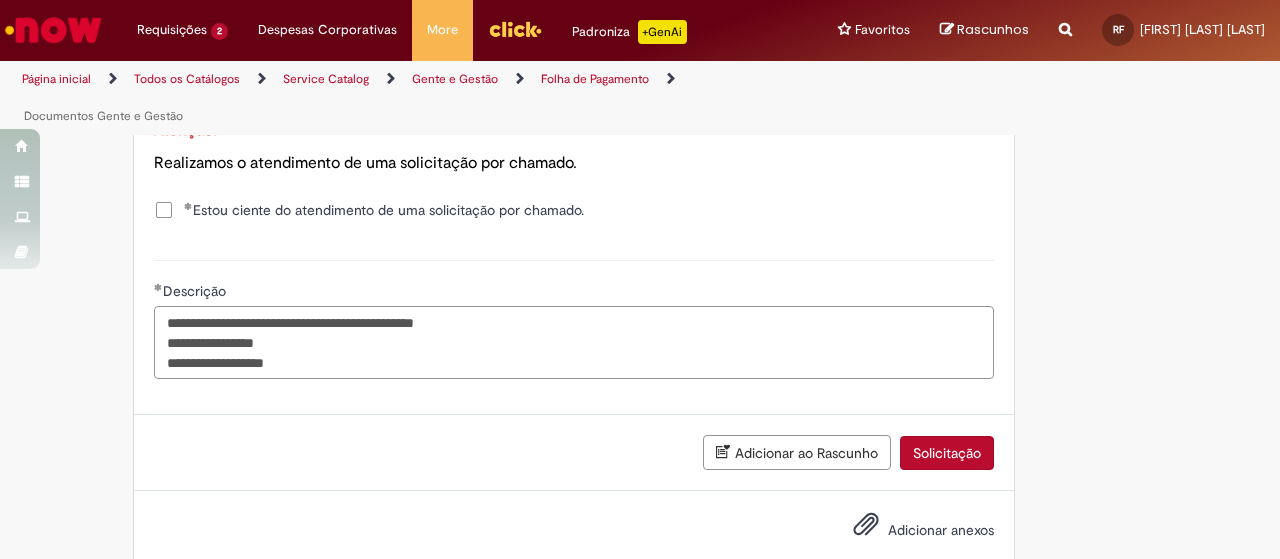 drag, startPoint x: 267, startPoint y: 318, endPoint x: 96, endPoint y: 308, distance: 171.29214 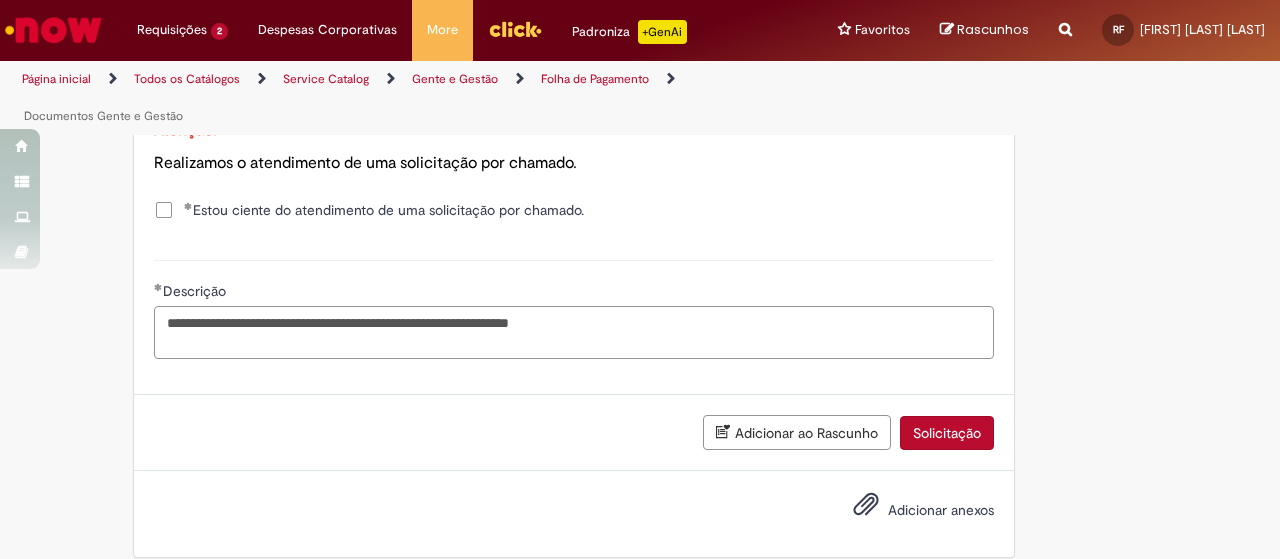 click on "**********" at bounding box center [574, 332] 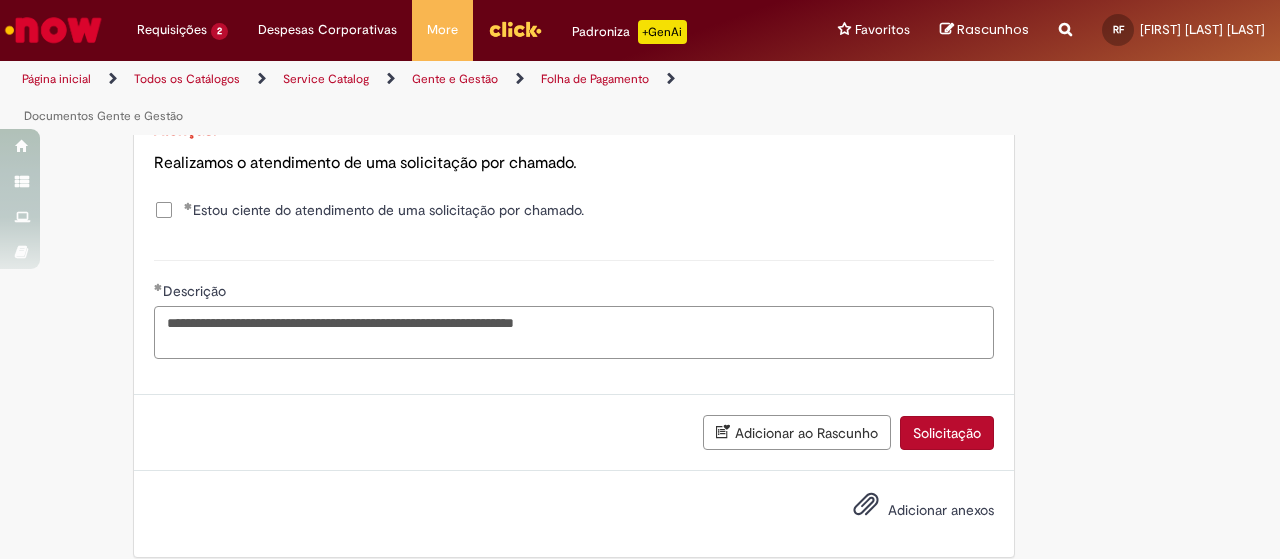 click on "**********" at bounding box center (574, 332) 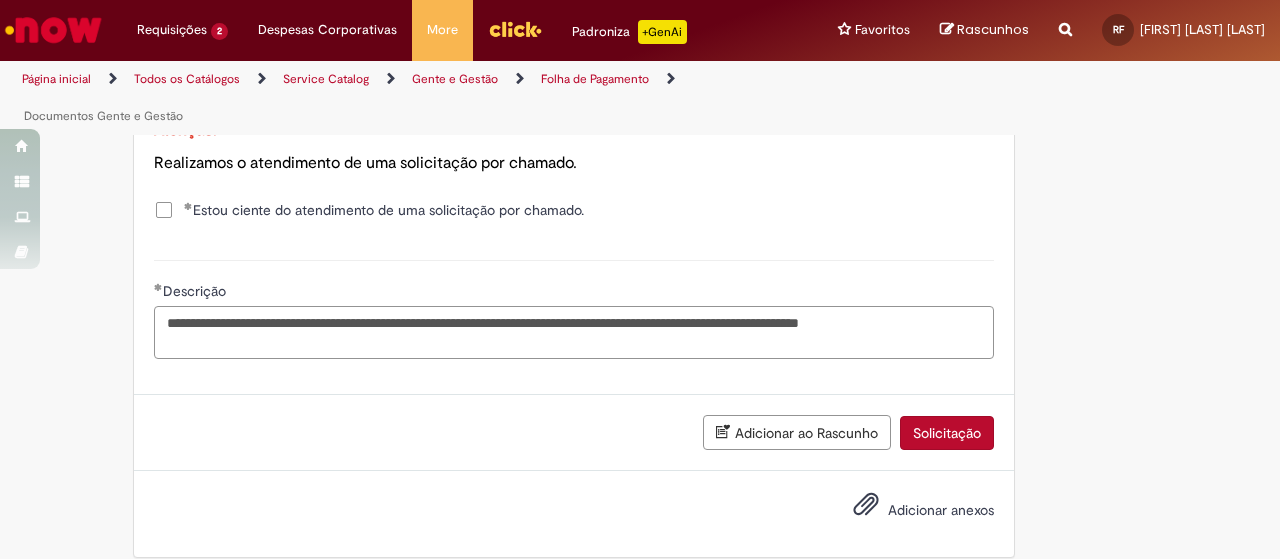 click on "**********" at bounding box center [574, 332] 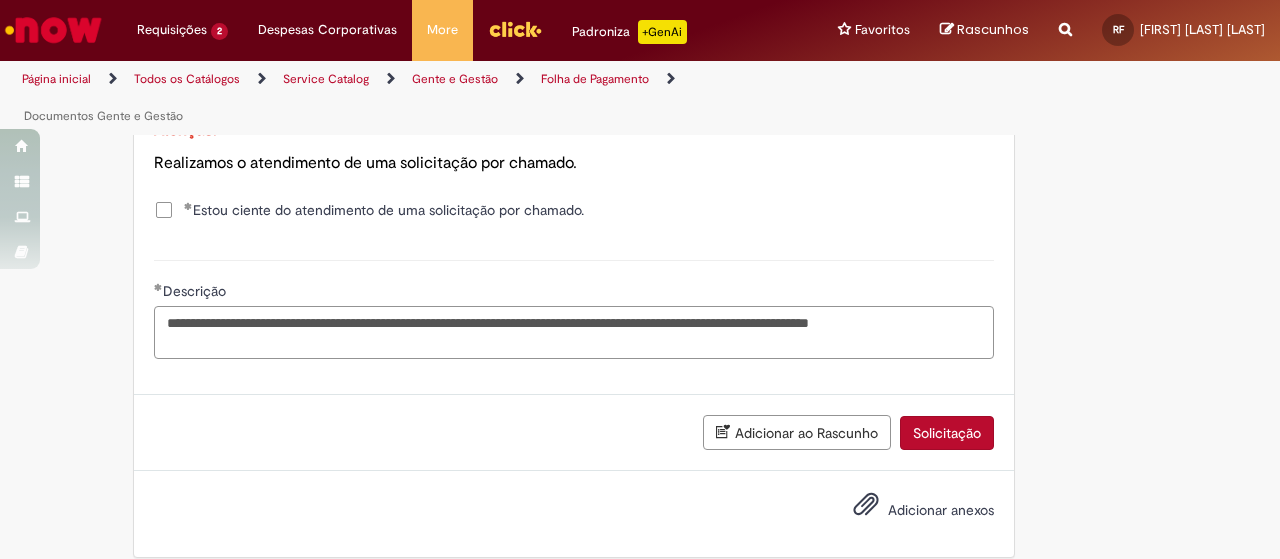 click on "**********" at bounding box center [574, 332] 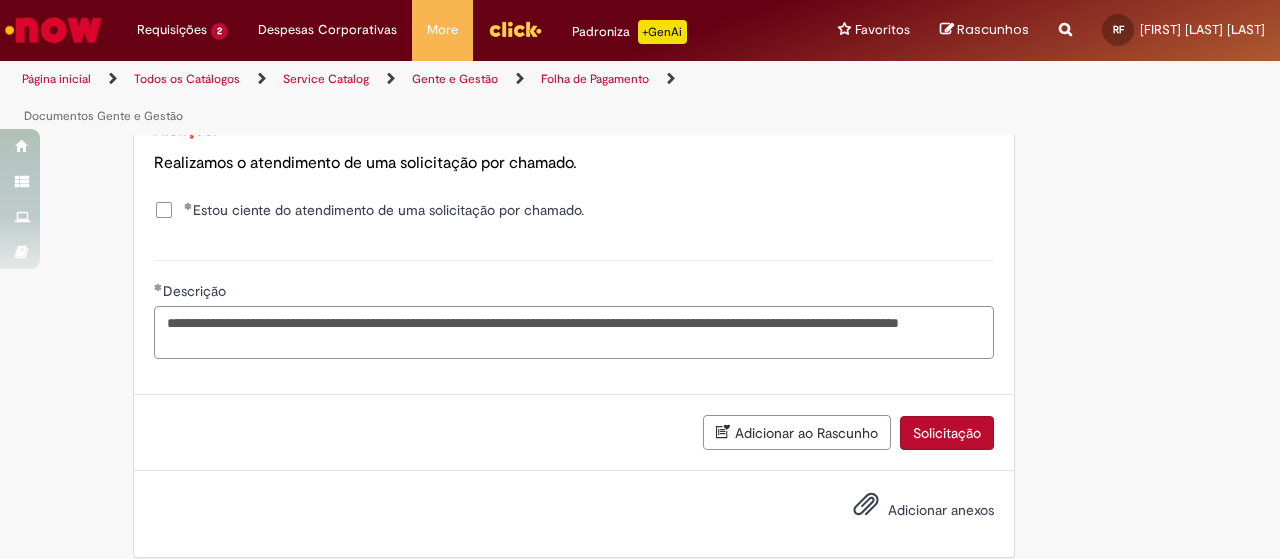 click on "**********" at bounding box center (574, 332) 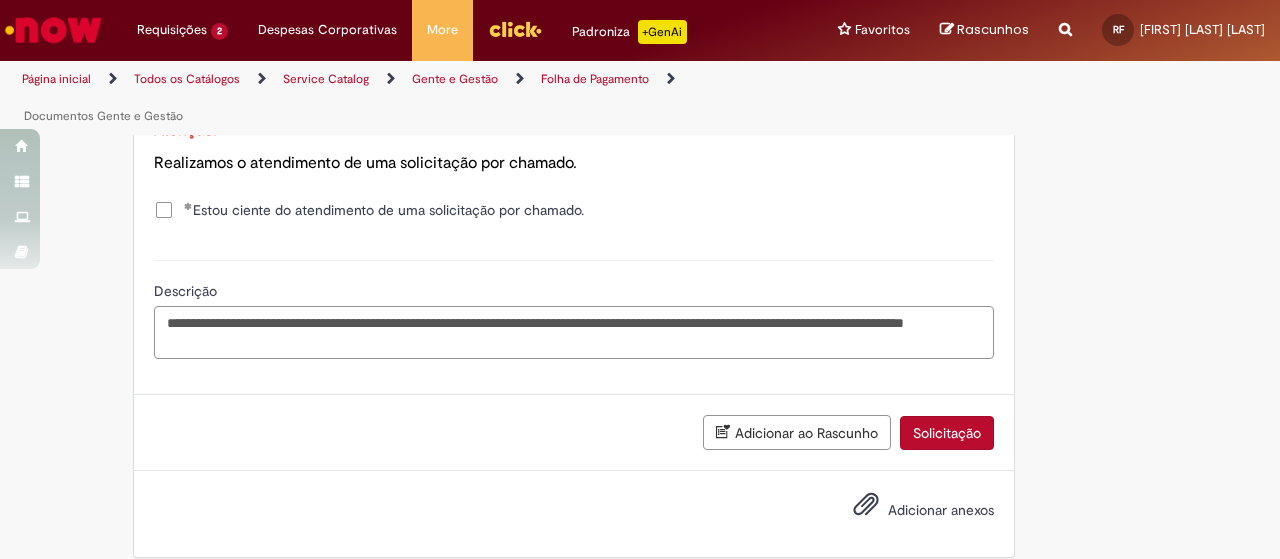 click on "**********" at bounding box center (574, 332) 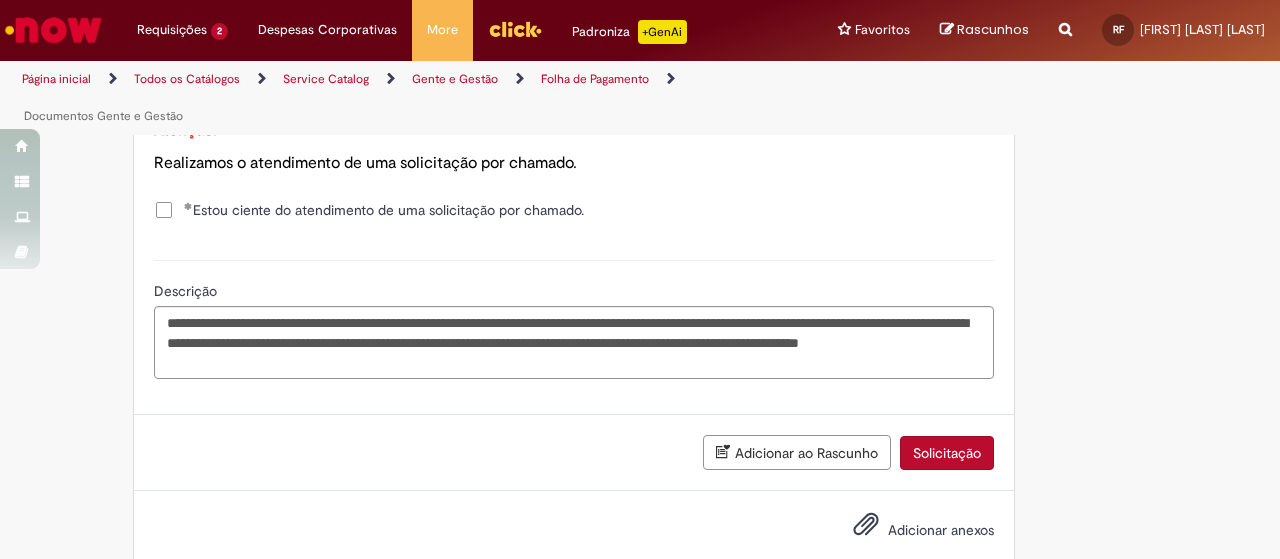 click on "Adicionar anexos" at bounding box center [909, 531] 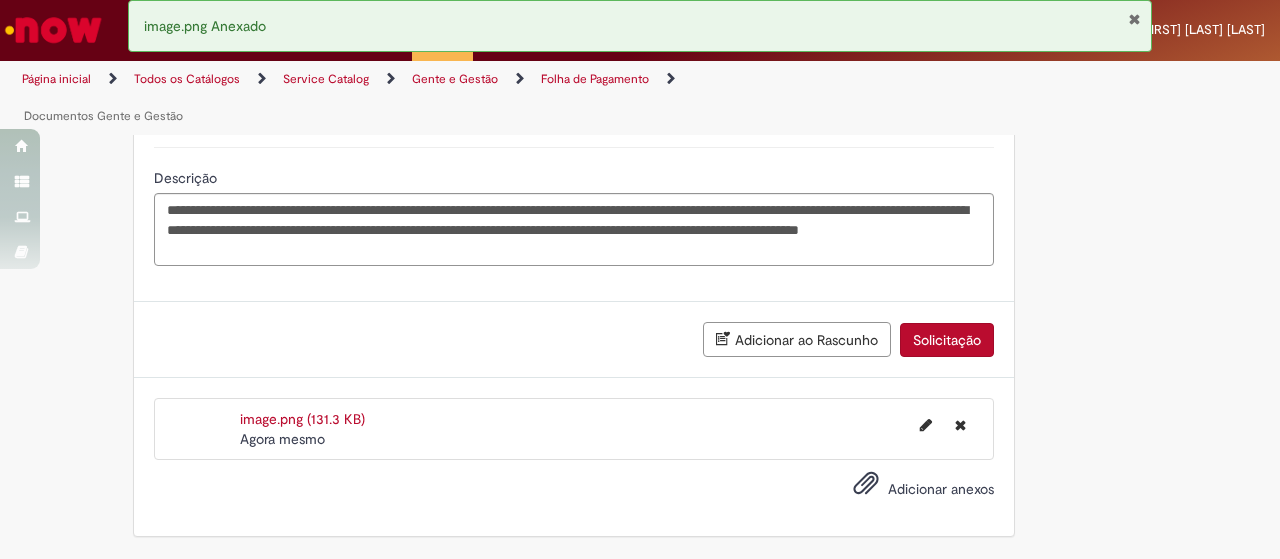 scroll, scrollTop: 1918, scrollLeft: 0, axis: vertical 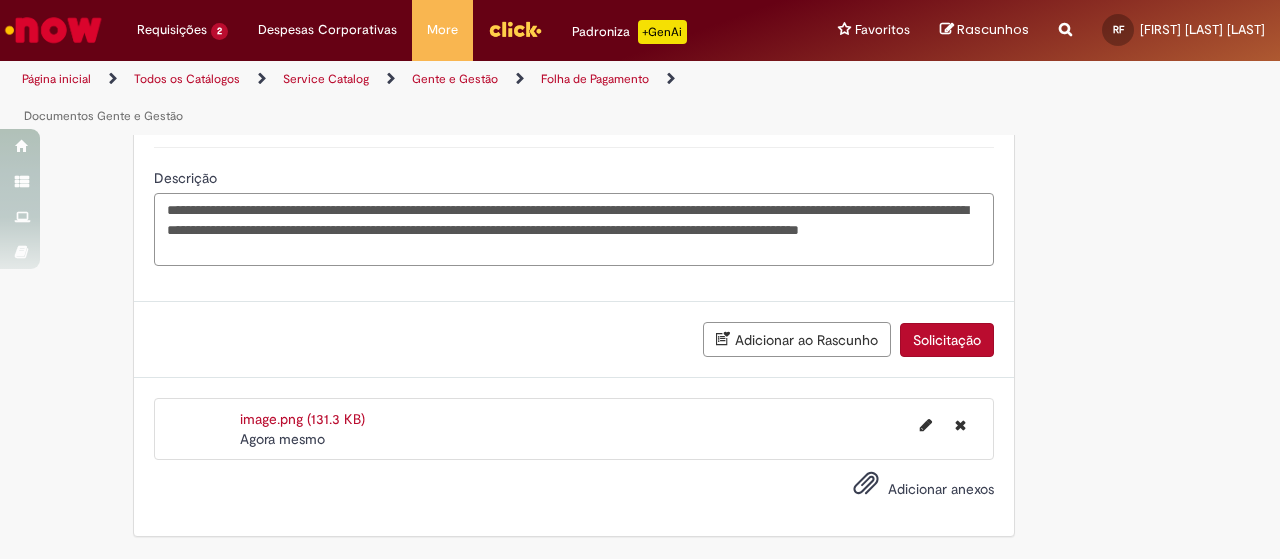 click on "**********" at bounding box center [574, 229] 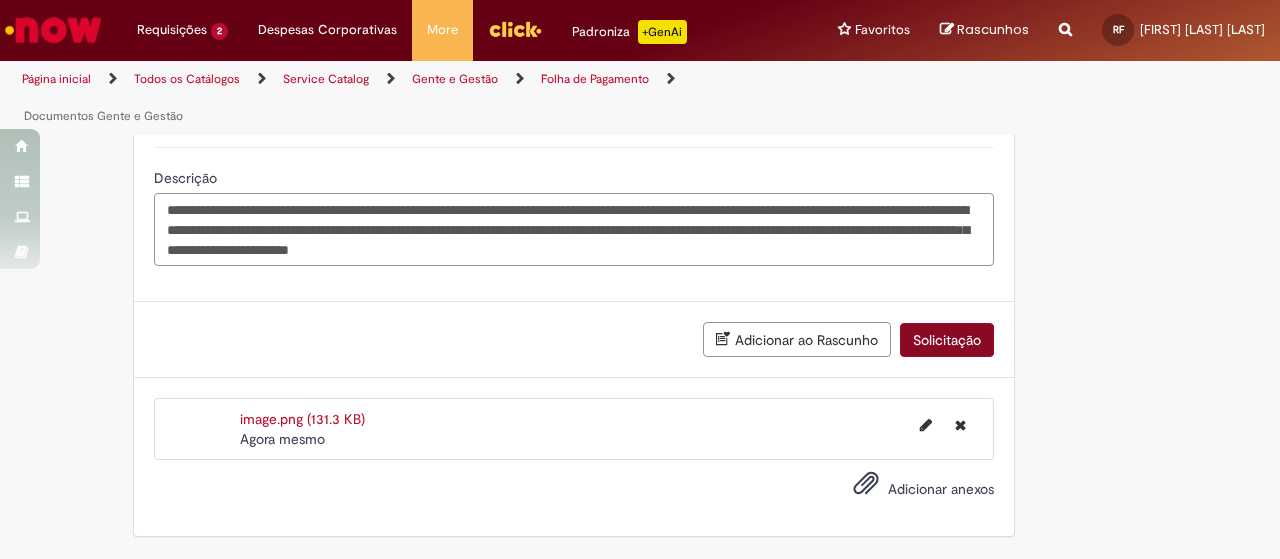 type on "**********" 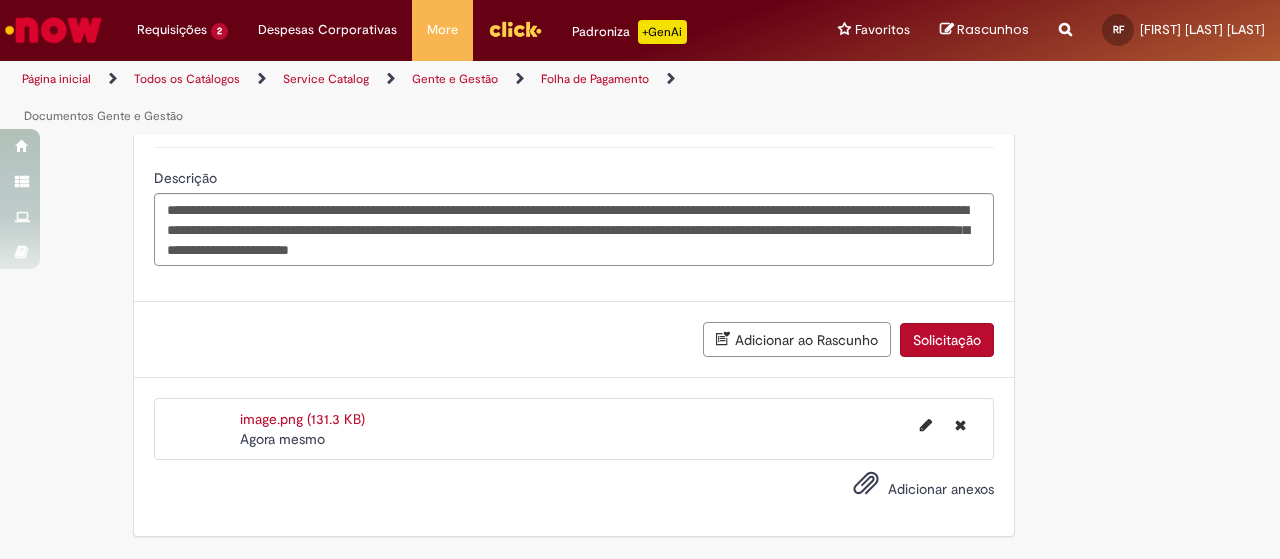 click on "Solicitação" at bounding box center [947, 340] 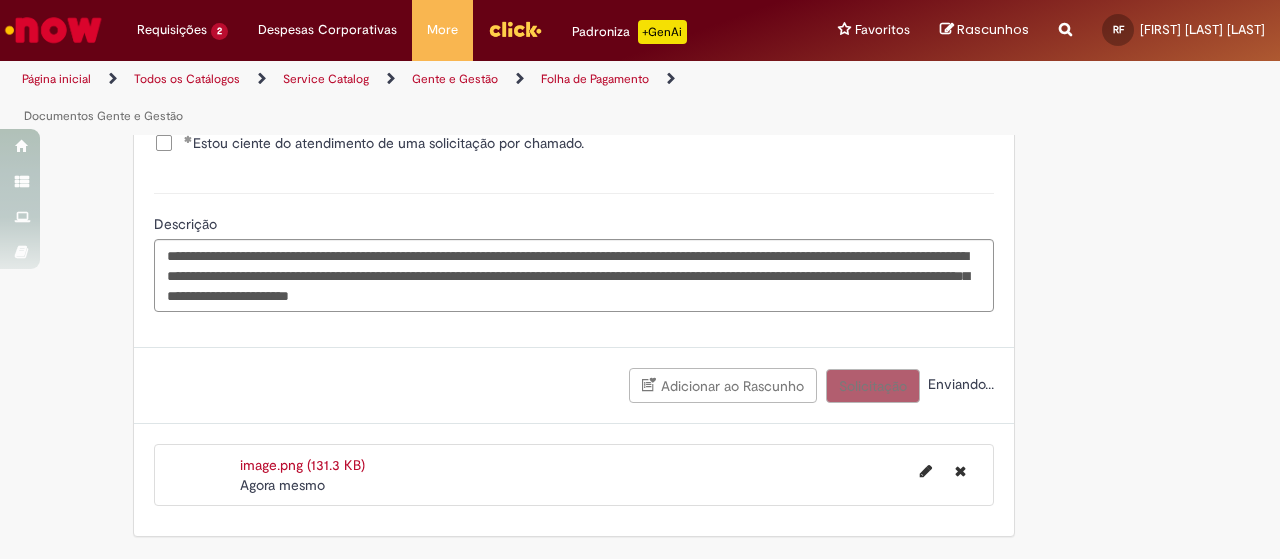 scroll, scrollTop: 1872, scrollLeft: 0, axis: vertical 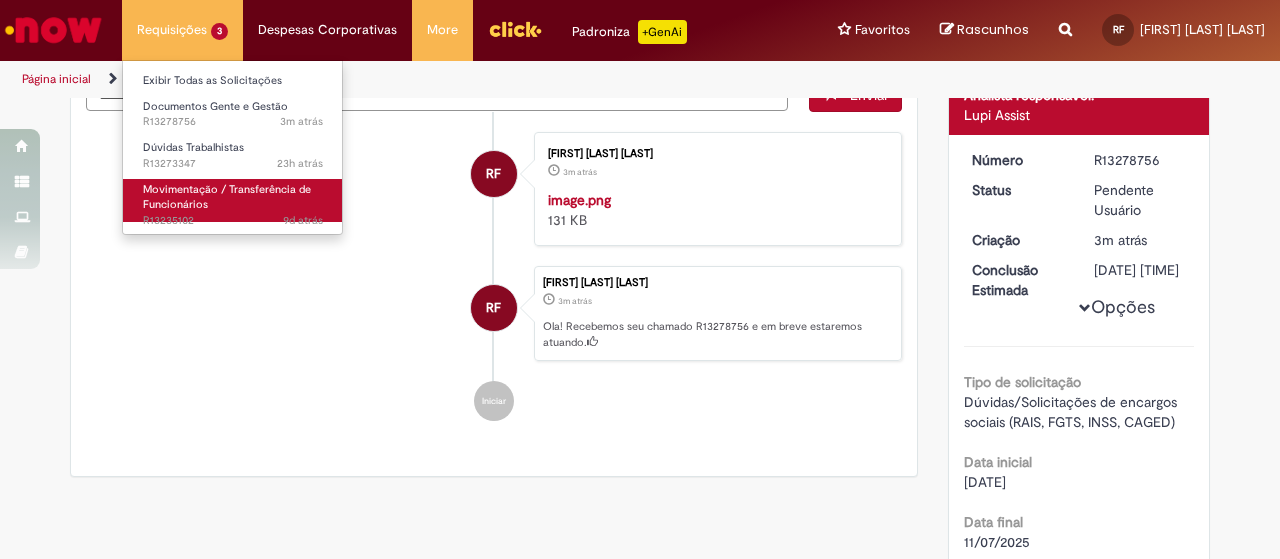 click on "Movimentação / Transferência de Funcionários
9d atrás 9 dias atrás  R13235102" at bounding box center (233, 200) 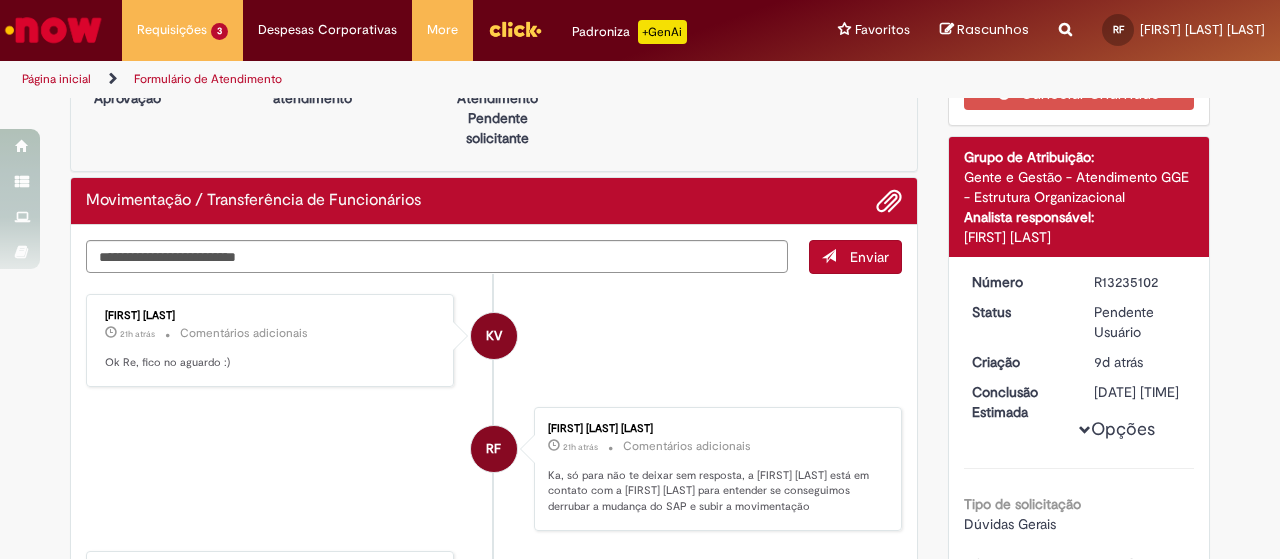 scroll, scrollTop: 200, scrollLeft: 0, axis: vertical 